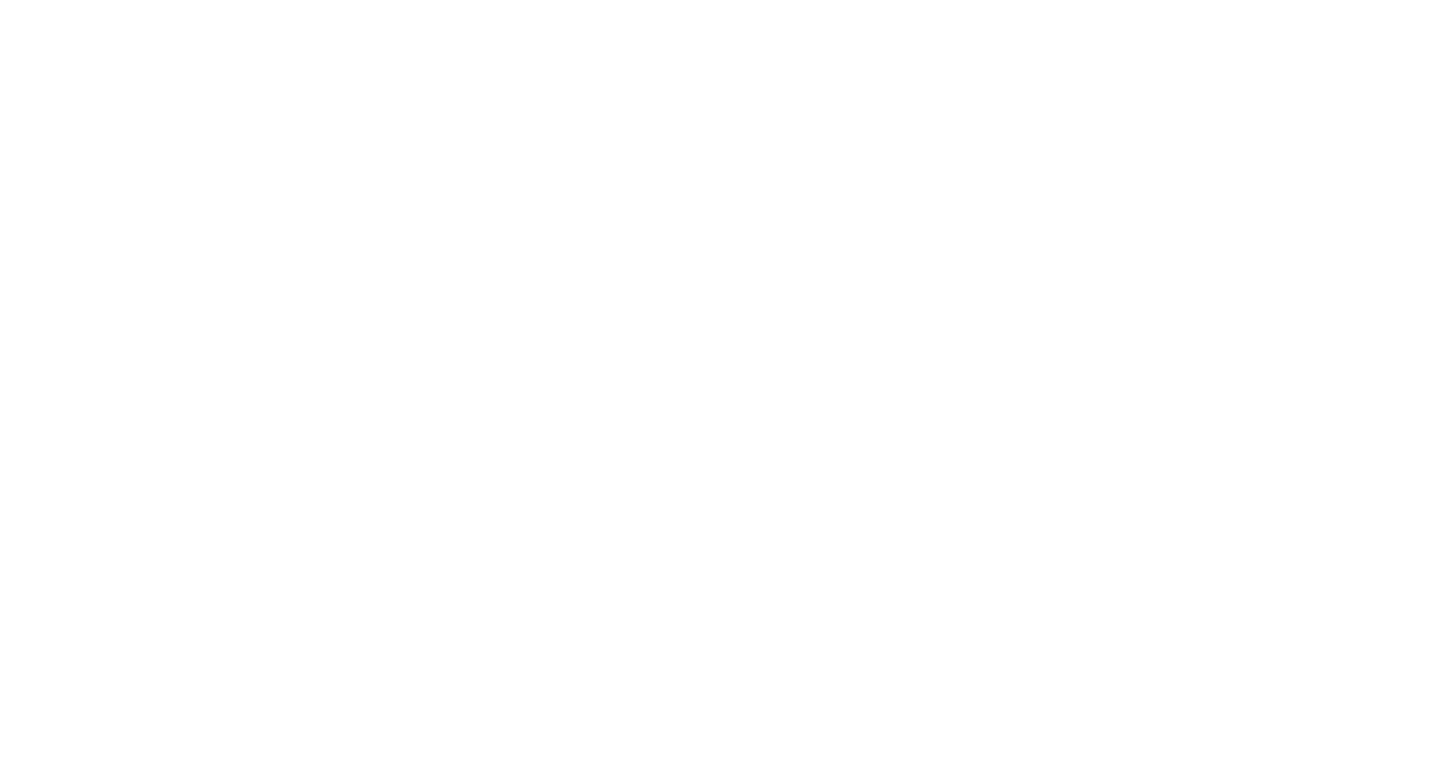 scroll, scrollTop: 0, scrollLeft: 0, axis: both 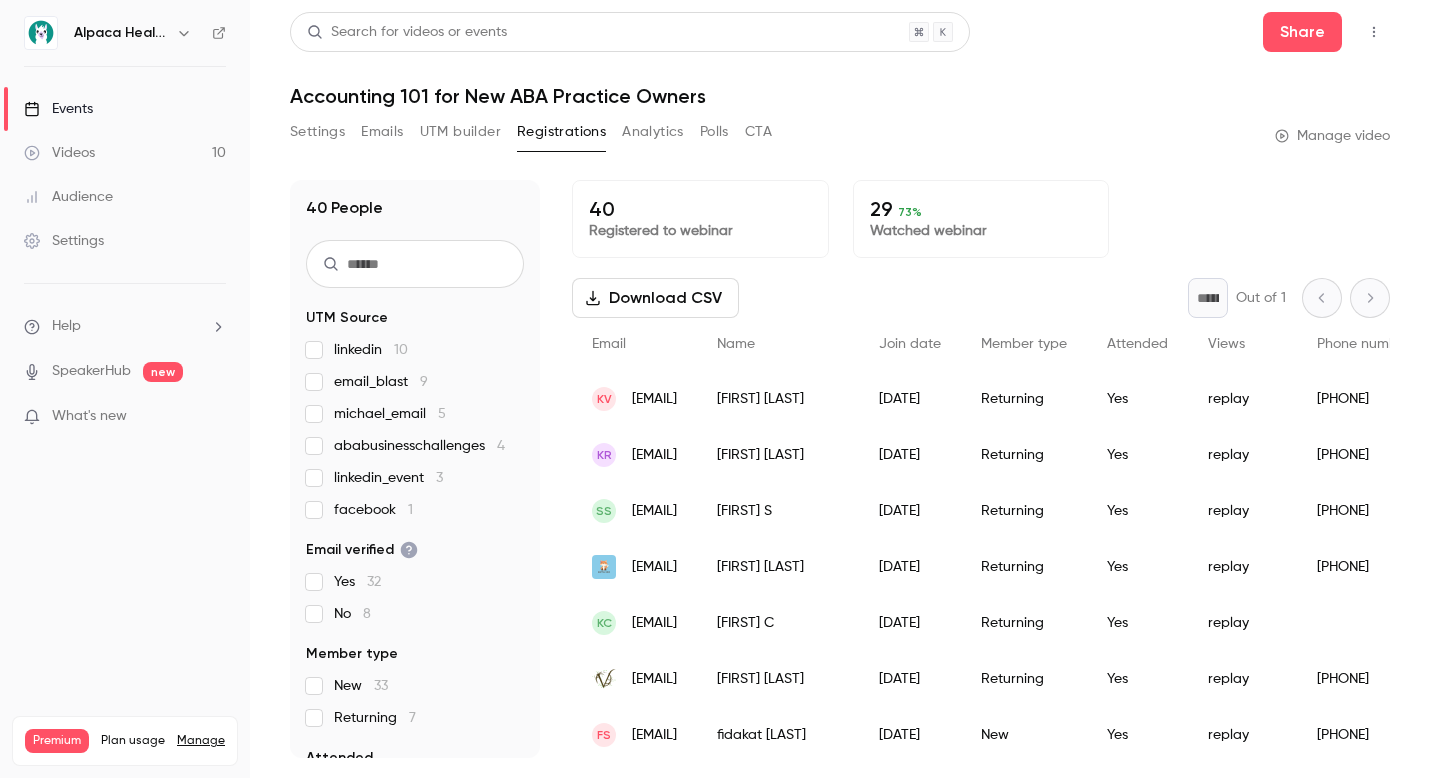 click at bounding box center [184, 33] 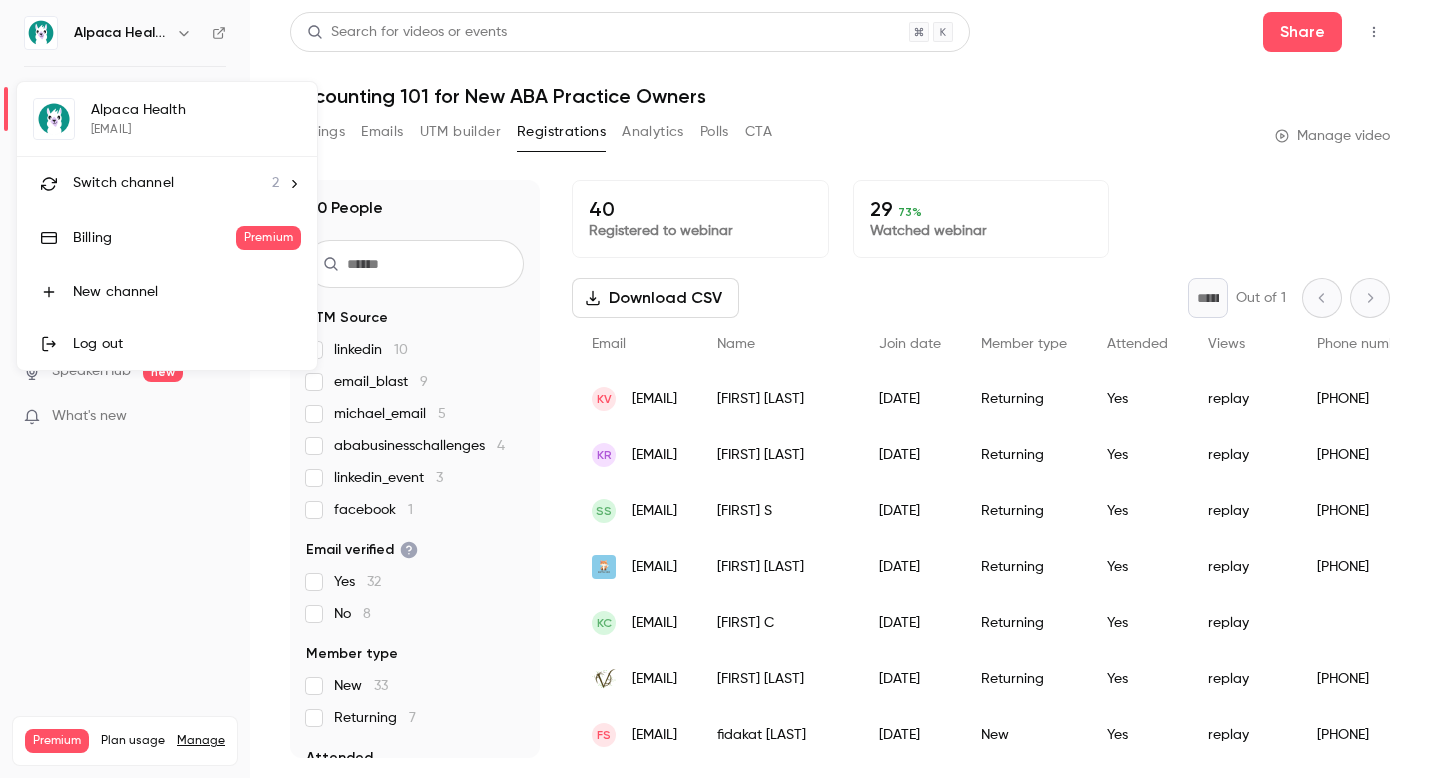 click on "Switch channel 2" at bounding box center [167, 183] 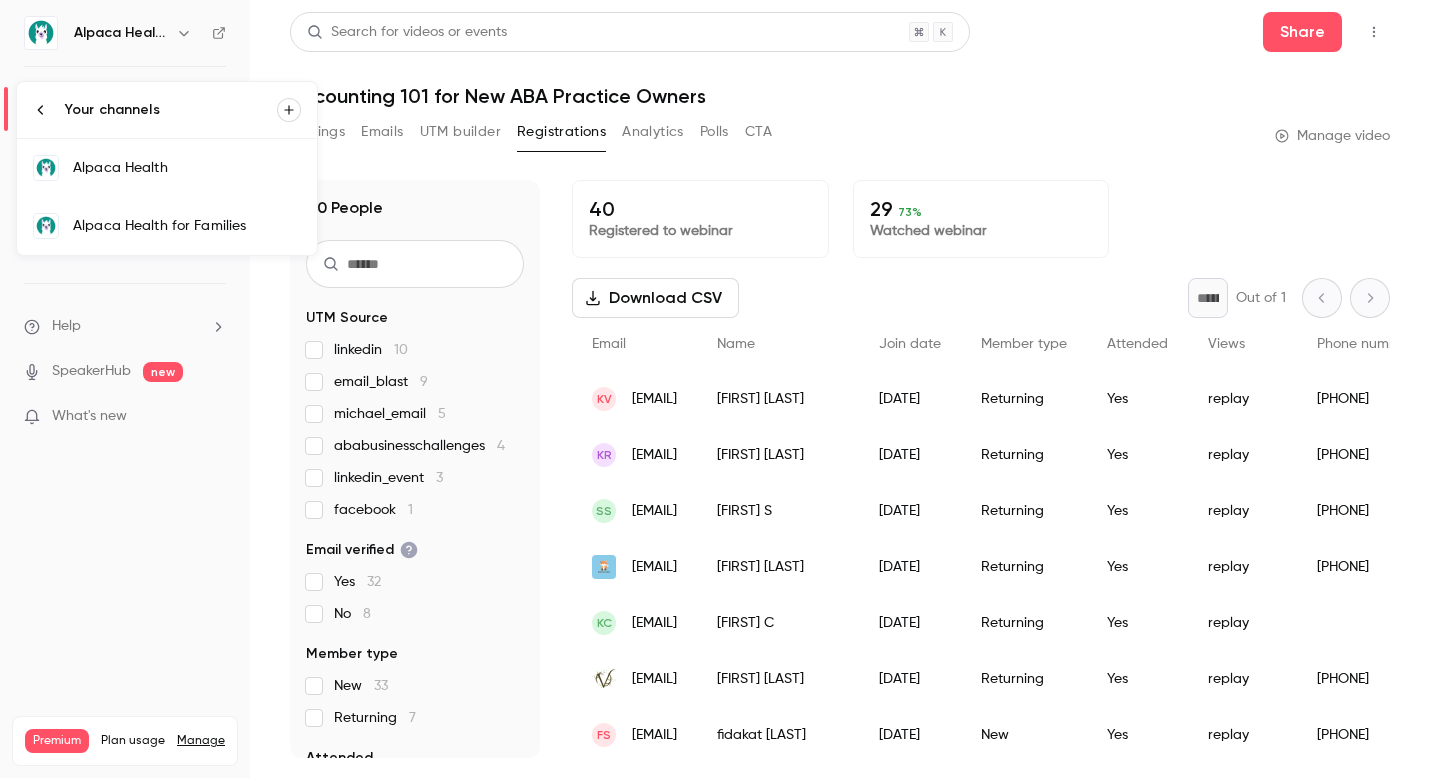 click on "Alpaca Health for Families" at bounding box center [187, 226] 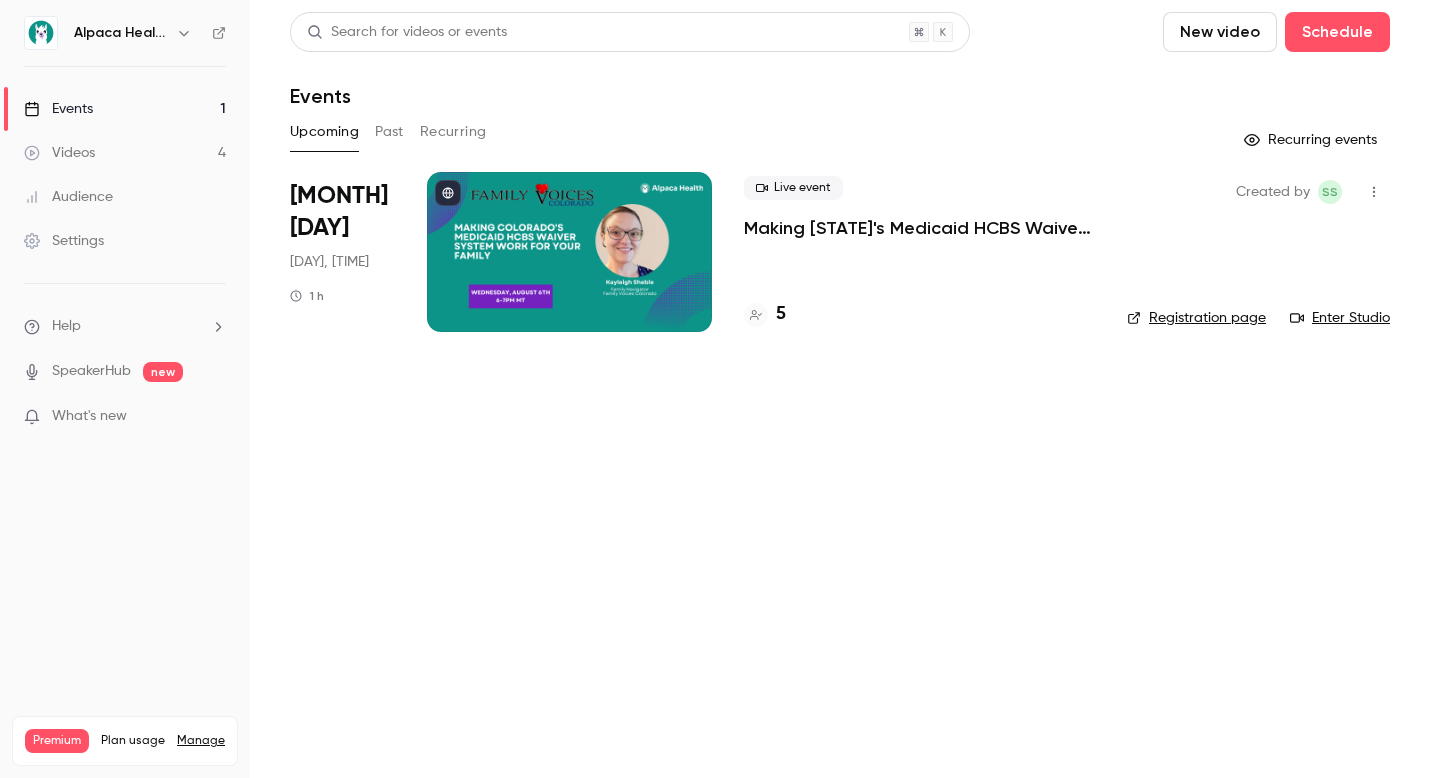 click on "Past" at bounding box center (389, 132) 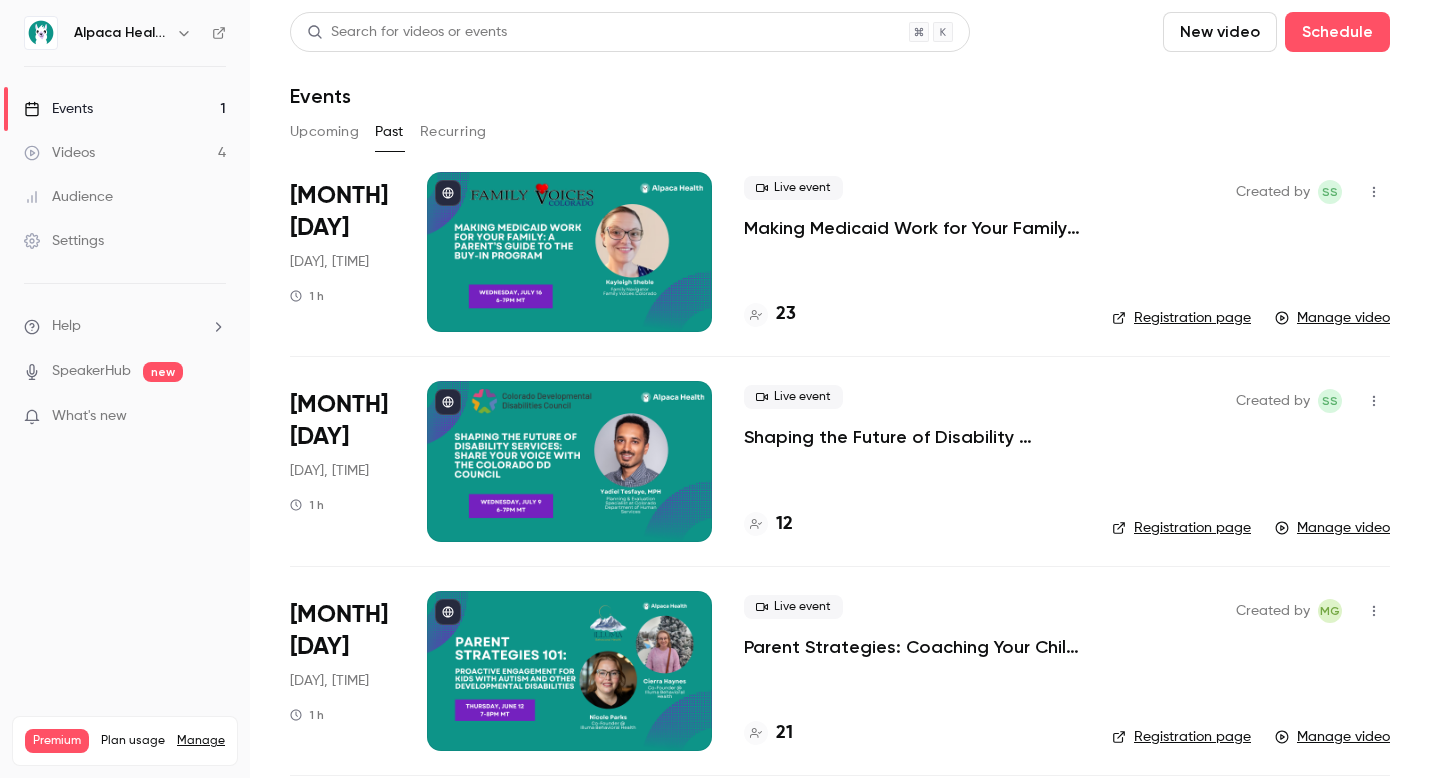 scroll, scrollTop: 218, scrollLeft: 0, axis: vertical 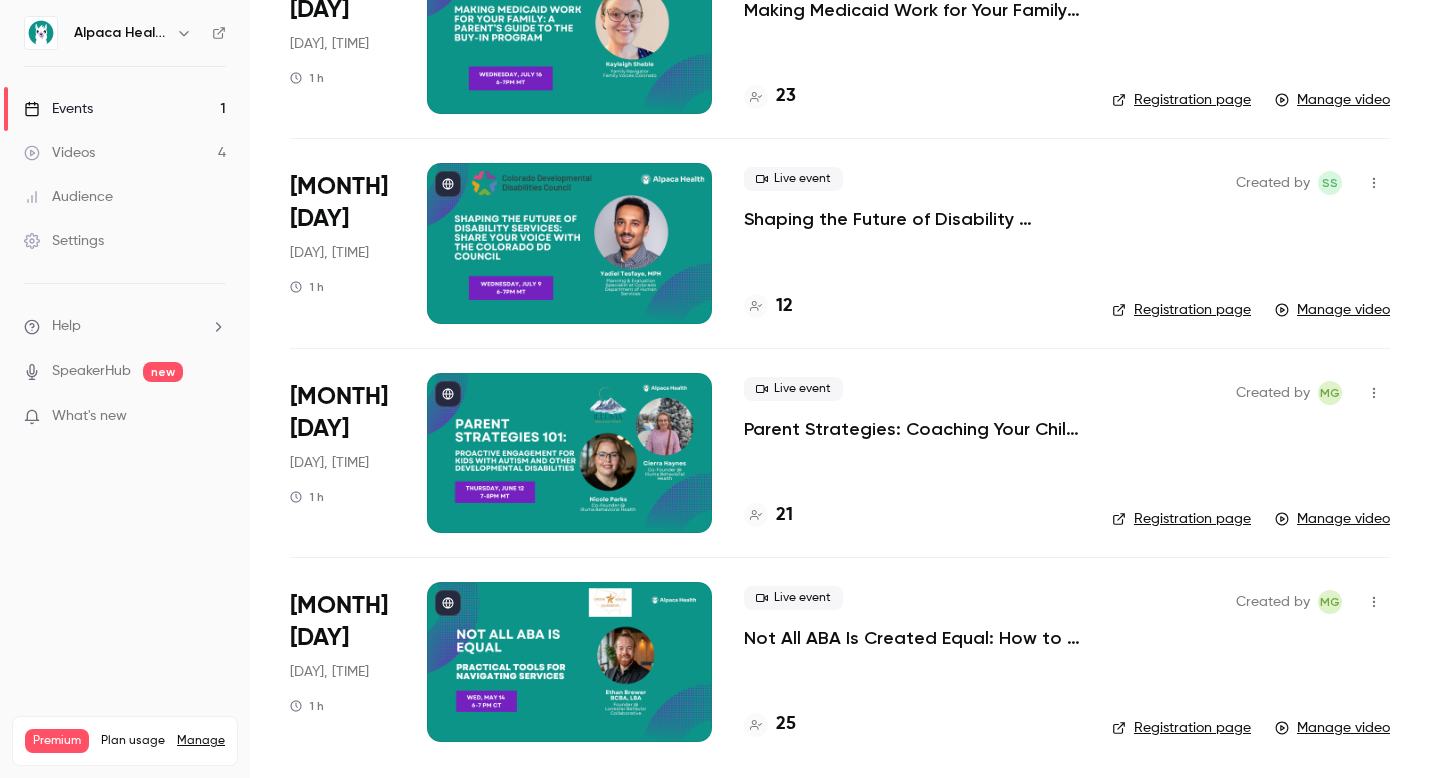 click on "Not All ABA Is Created Equal: How to Spot Green and Red Flags in Autism Therapy" at bounding box center (912, 638) 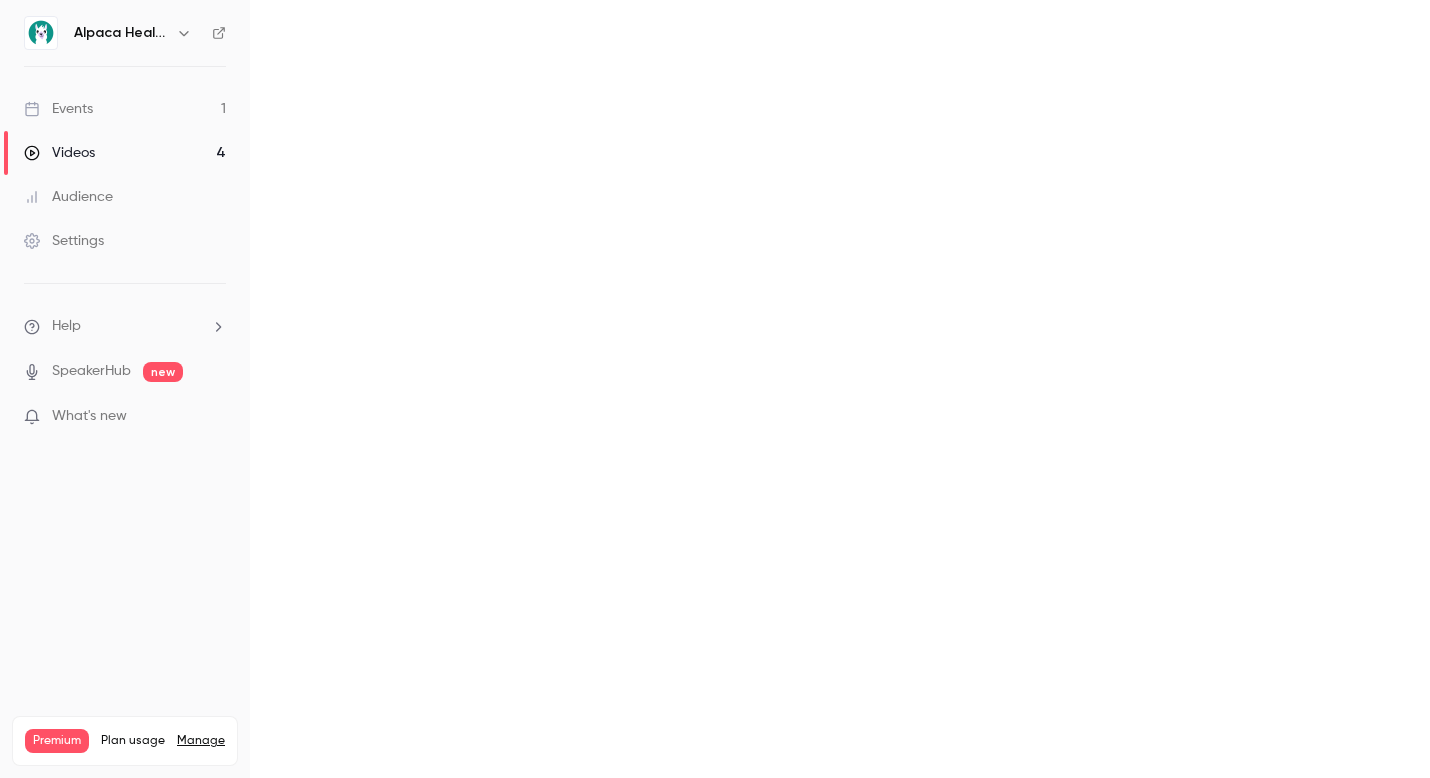 scroll, scrollTop: 0, scrollLeft: 0, axis: both 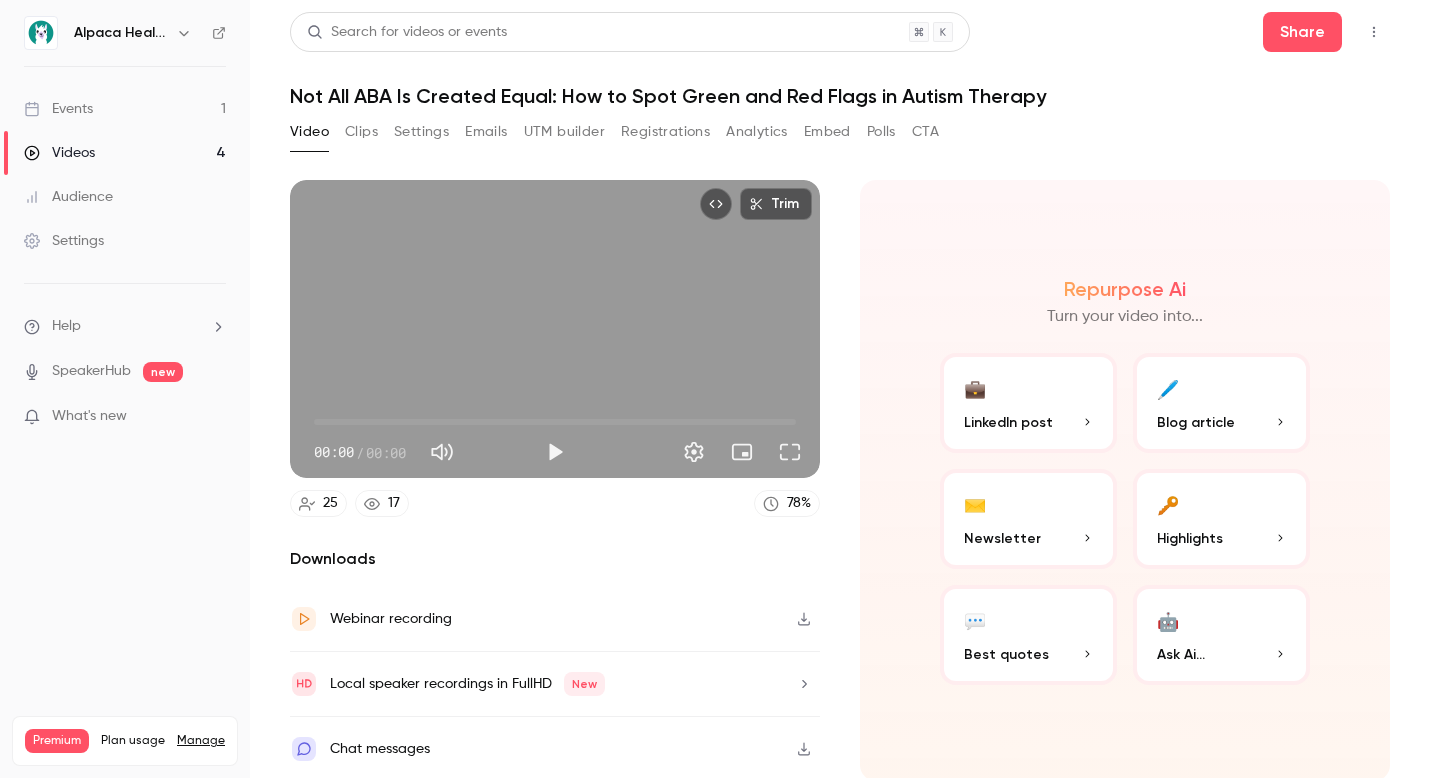 click on "Audience" at bounding box center [125, 197] 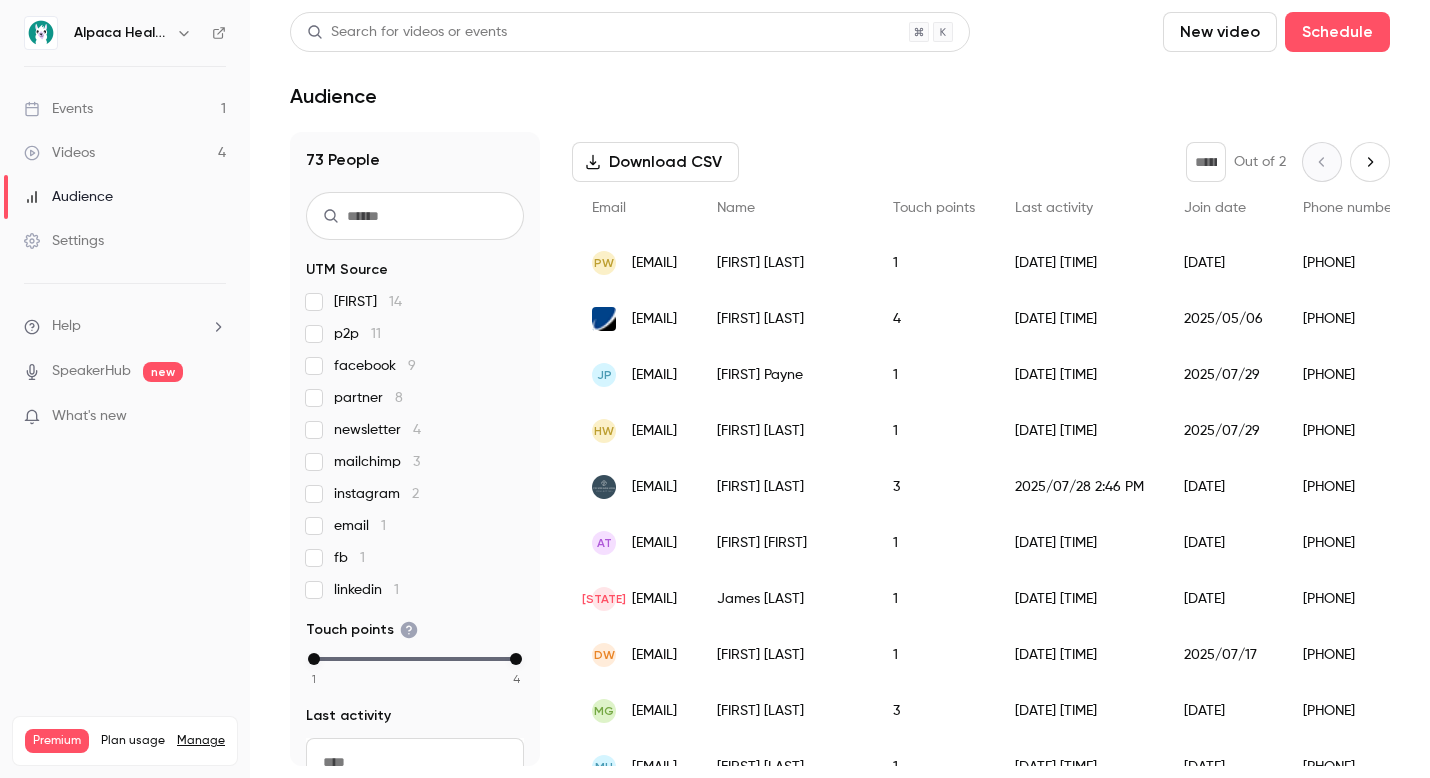 scroll, scrollTop: 284, scrollLeft: 0, axis: vertical 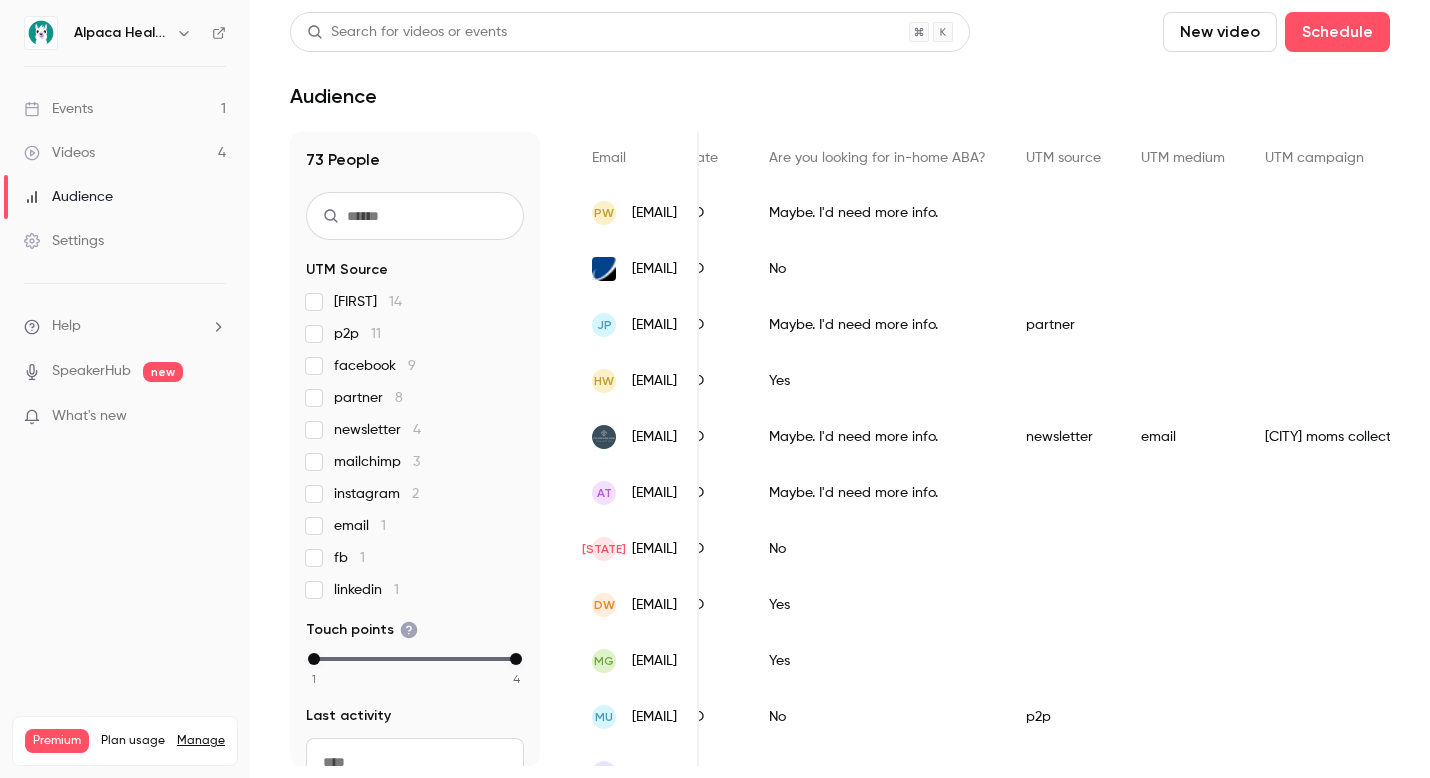 click on "Yes" at bounding box center [877, 381] 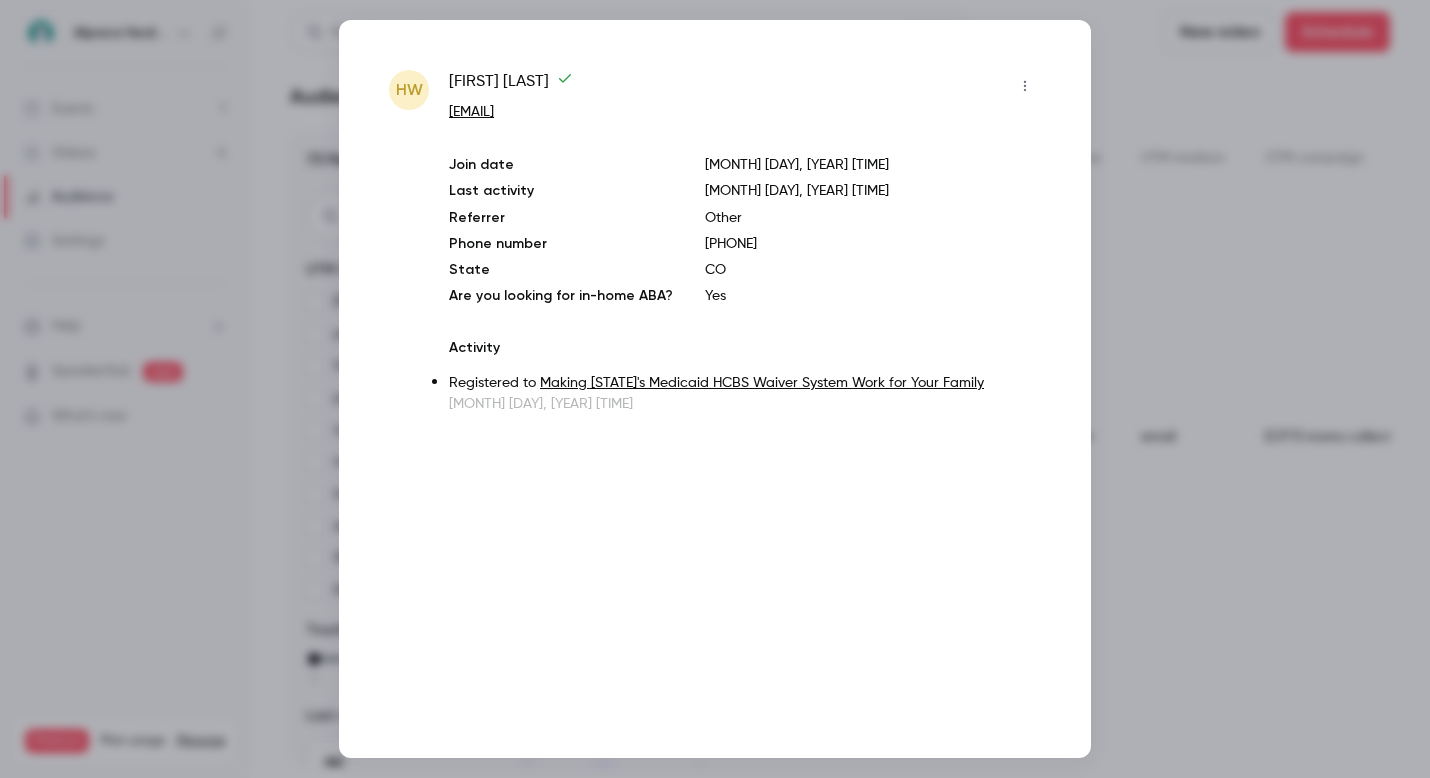 click at bounding box center [715, 389] 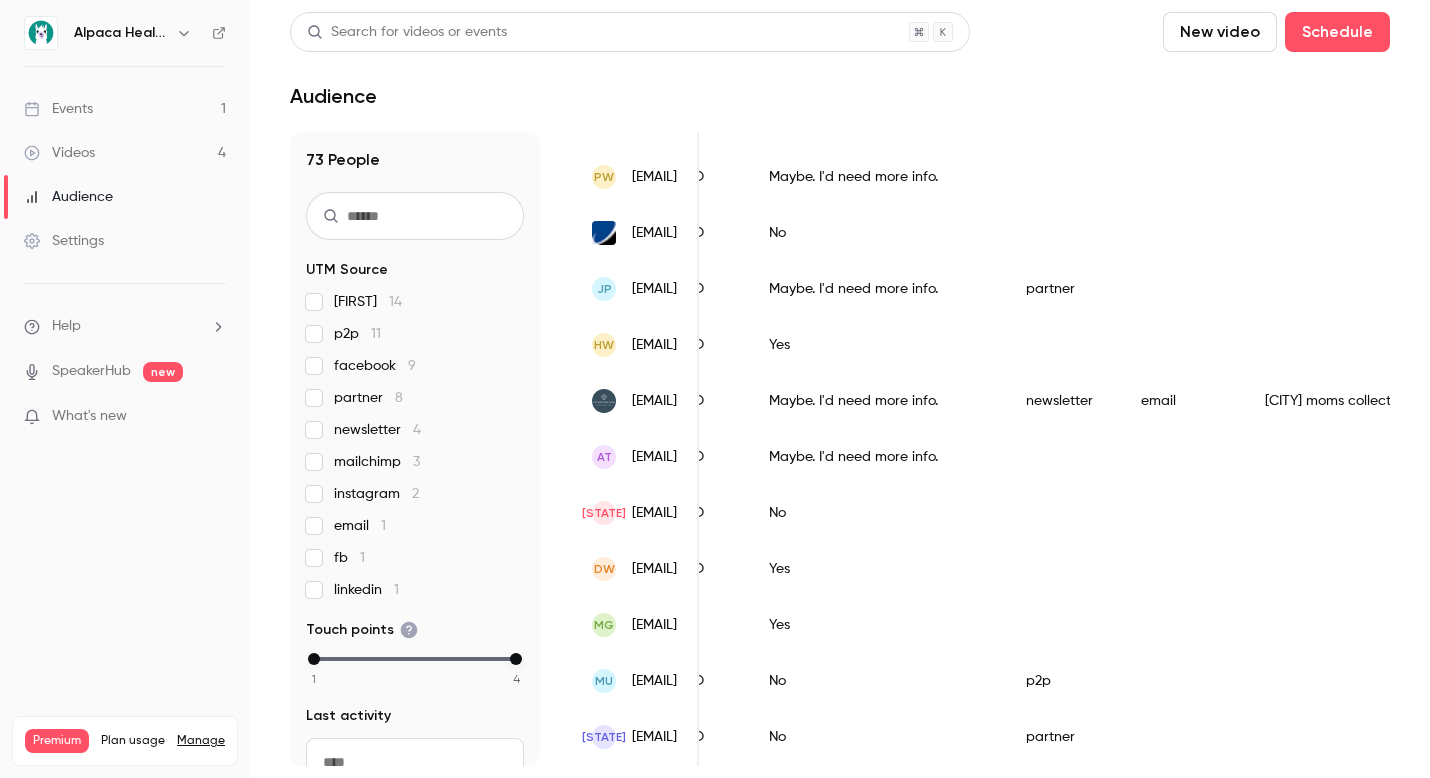 scroll, scrollTop: 360, scrollLeft: 0, axis: vertical 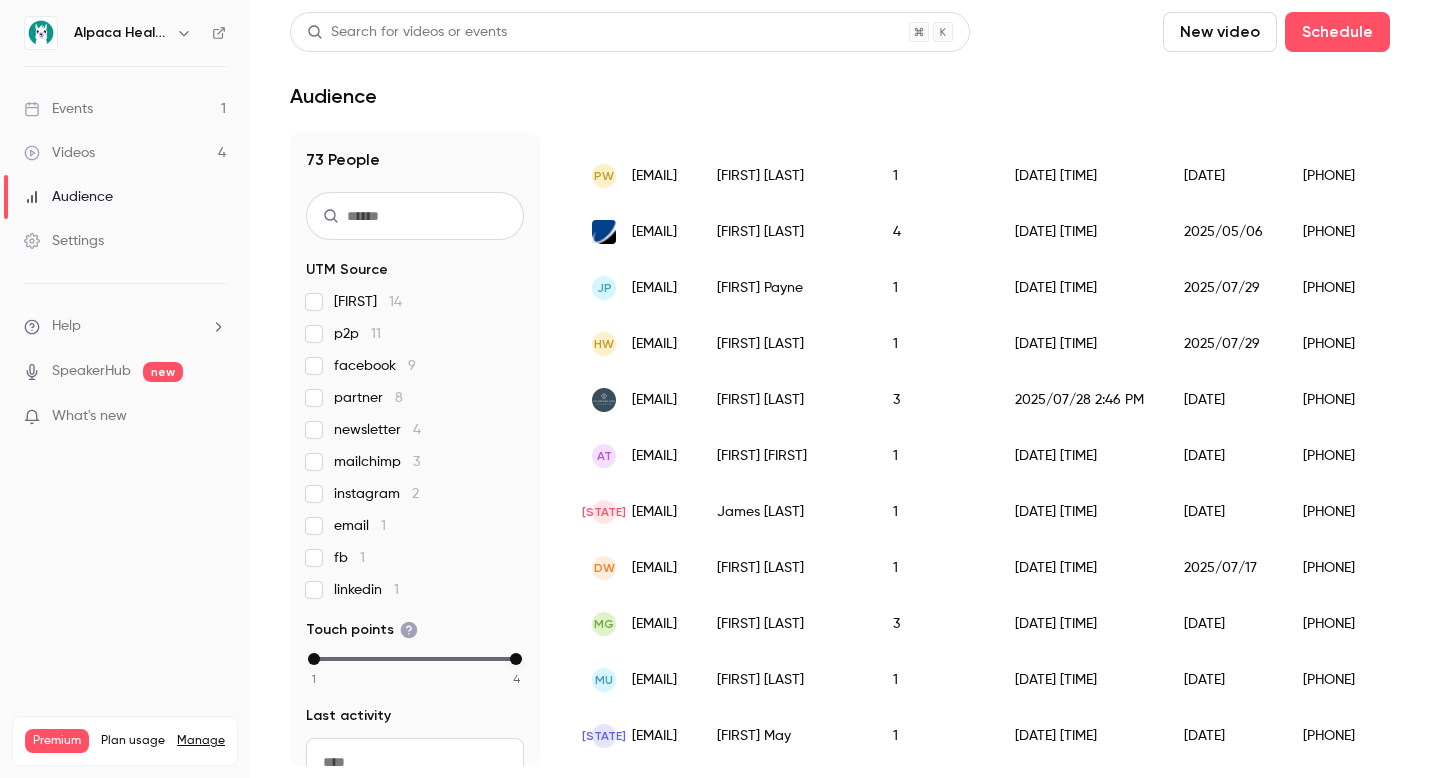 click on "Settings" at bounding box center [64, 241] 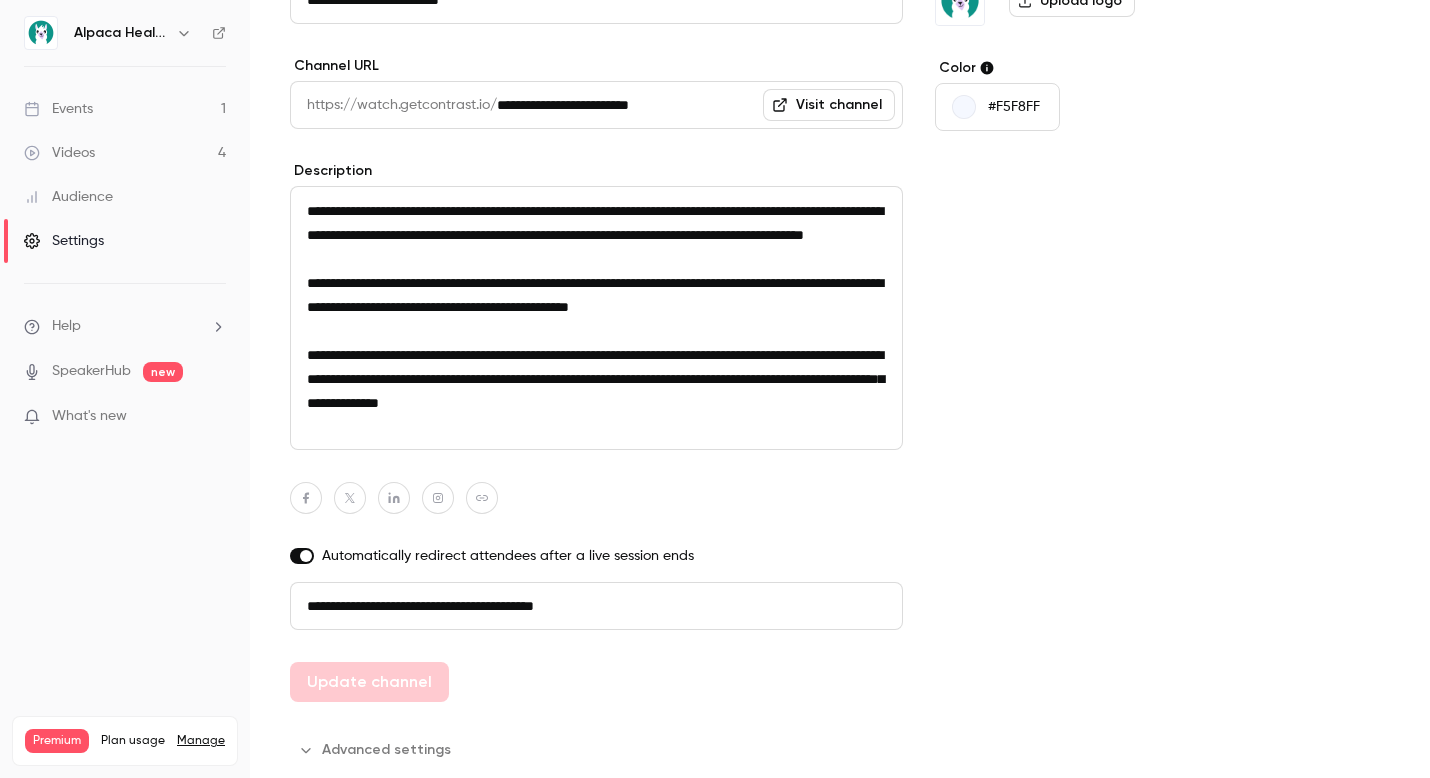 scroll, scrollTop: 0, scrollLeft: 0, axis: both 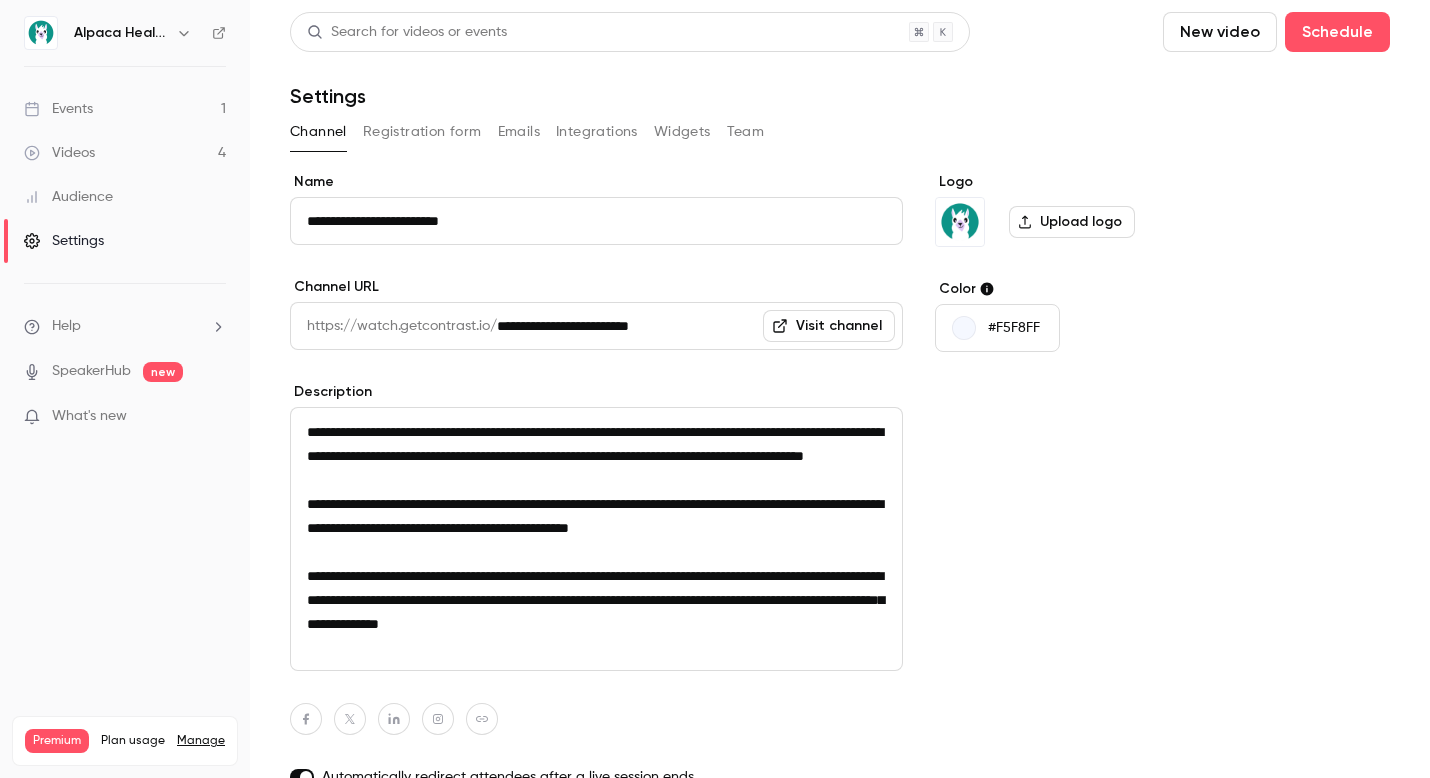 click on "Integrations" at bounding box center [597, 132] 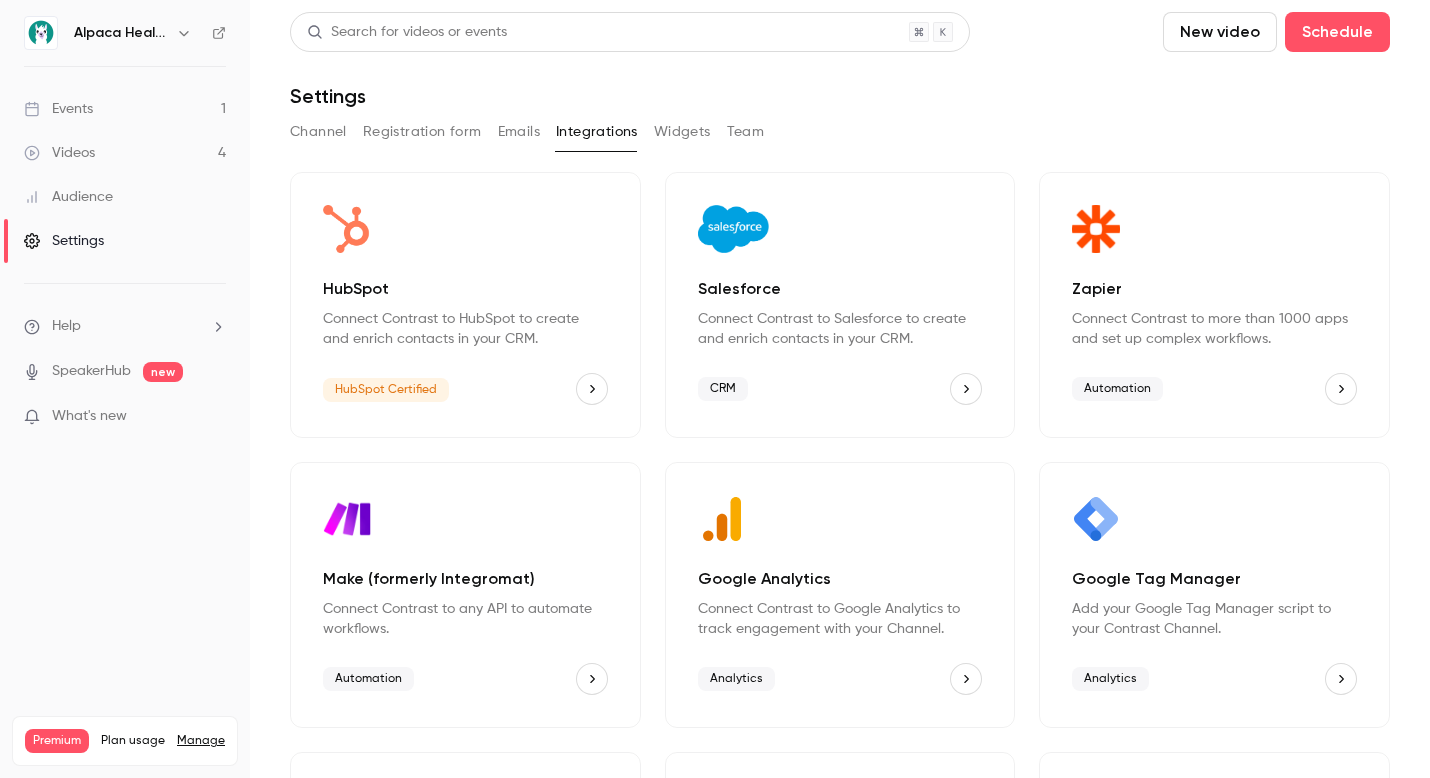 click 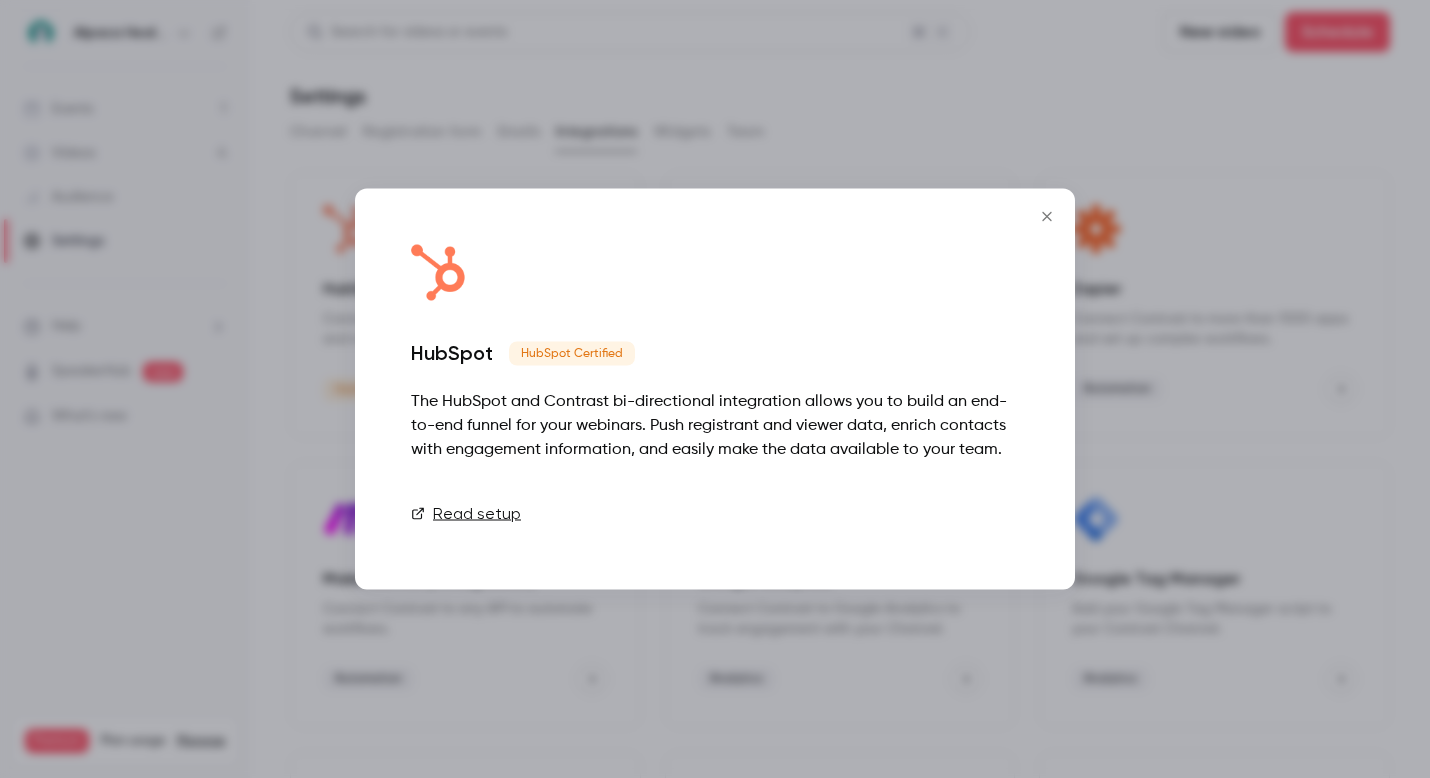 click on "Connect" at bounding box center [969, 514] 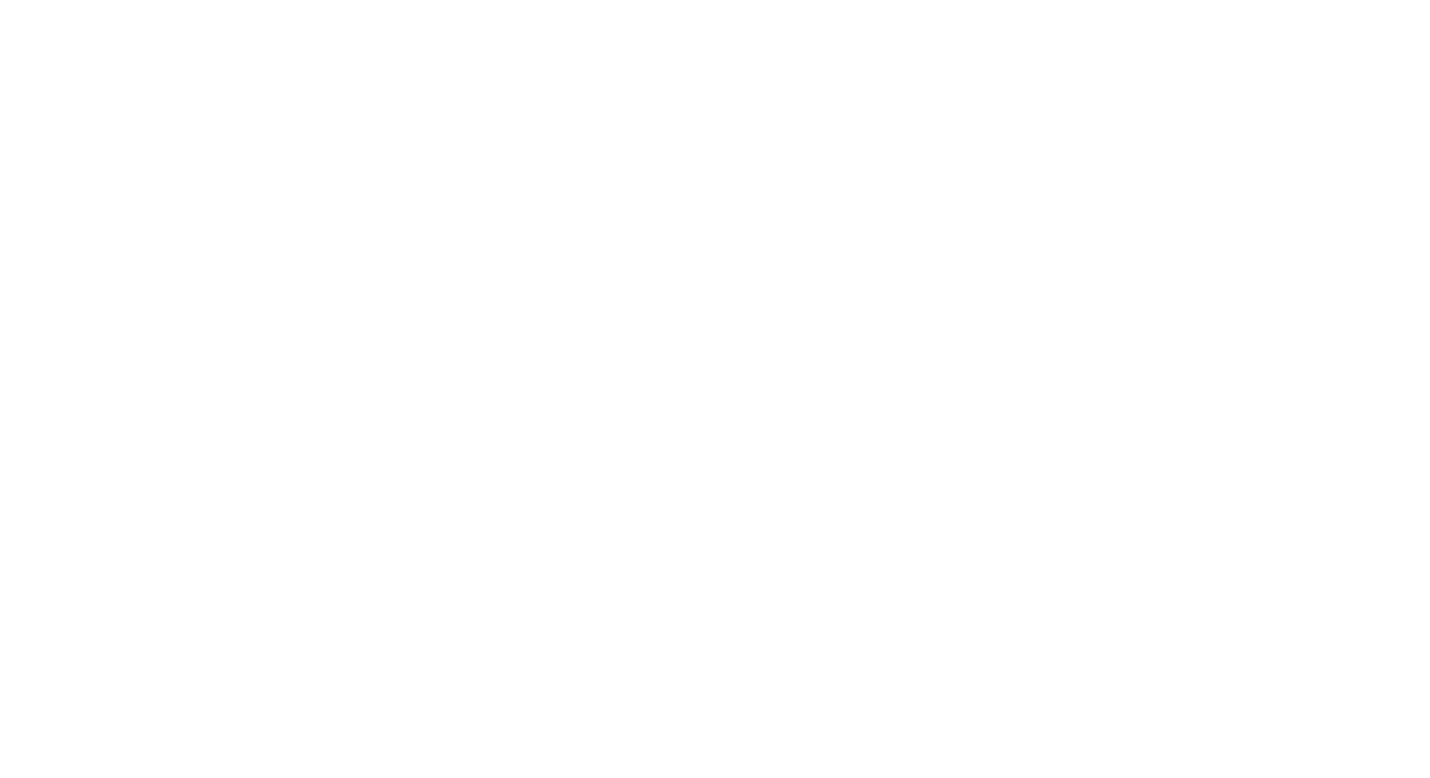 scroll, scrollTop: 0, scrollLeft: 0, axis: both 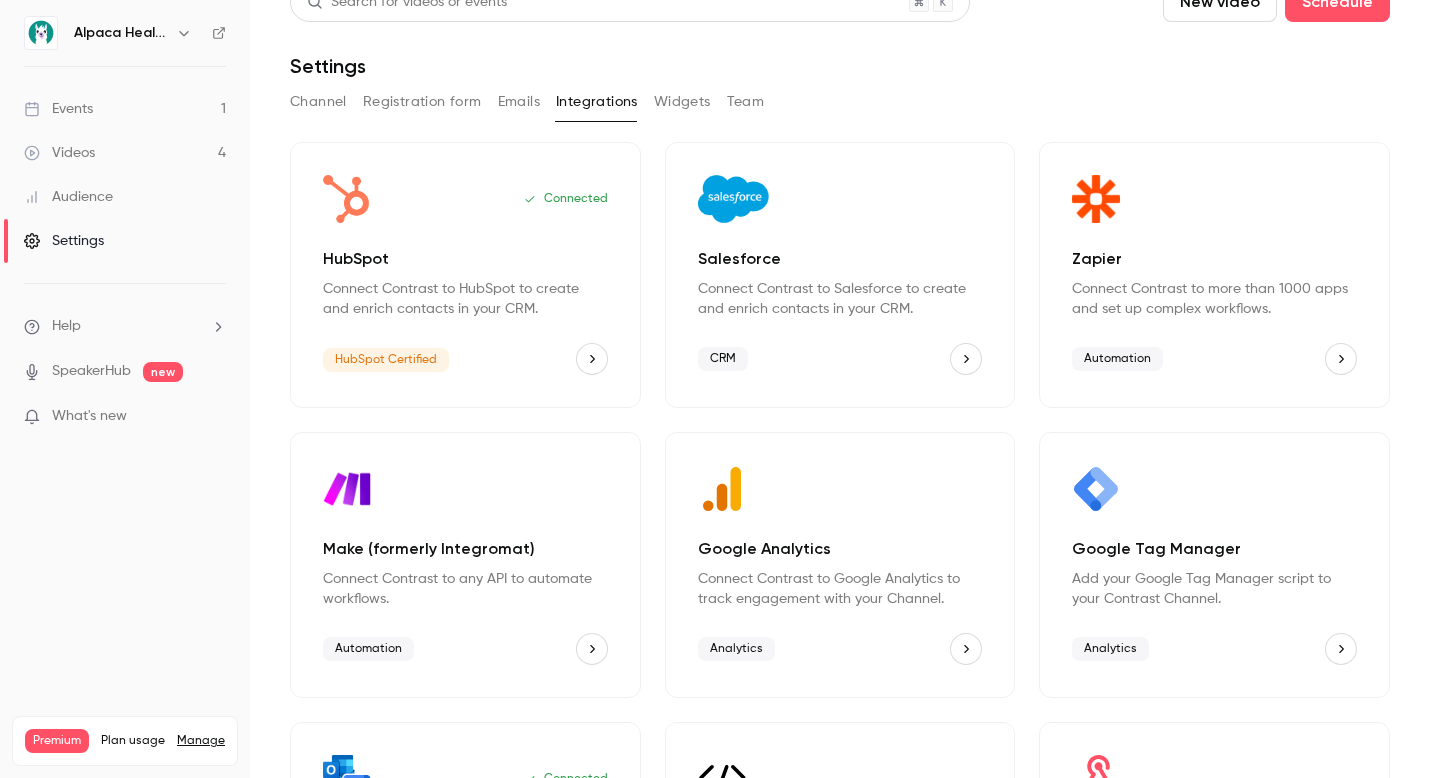 click on "Google Analytics" at bounding box center (840, 549) 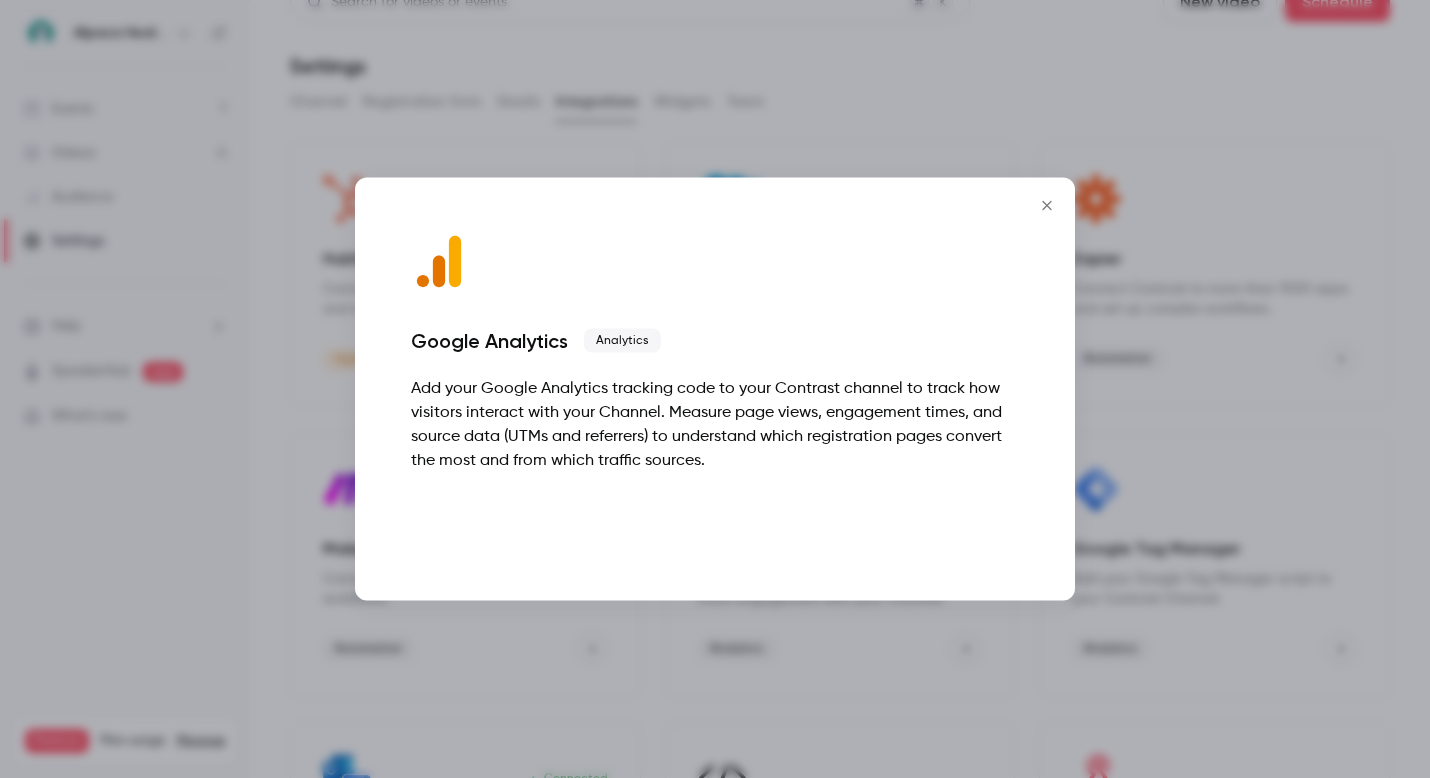 click on "Talk to us" at bounding box center (965, 525) 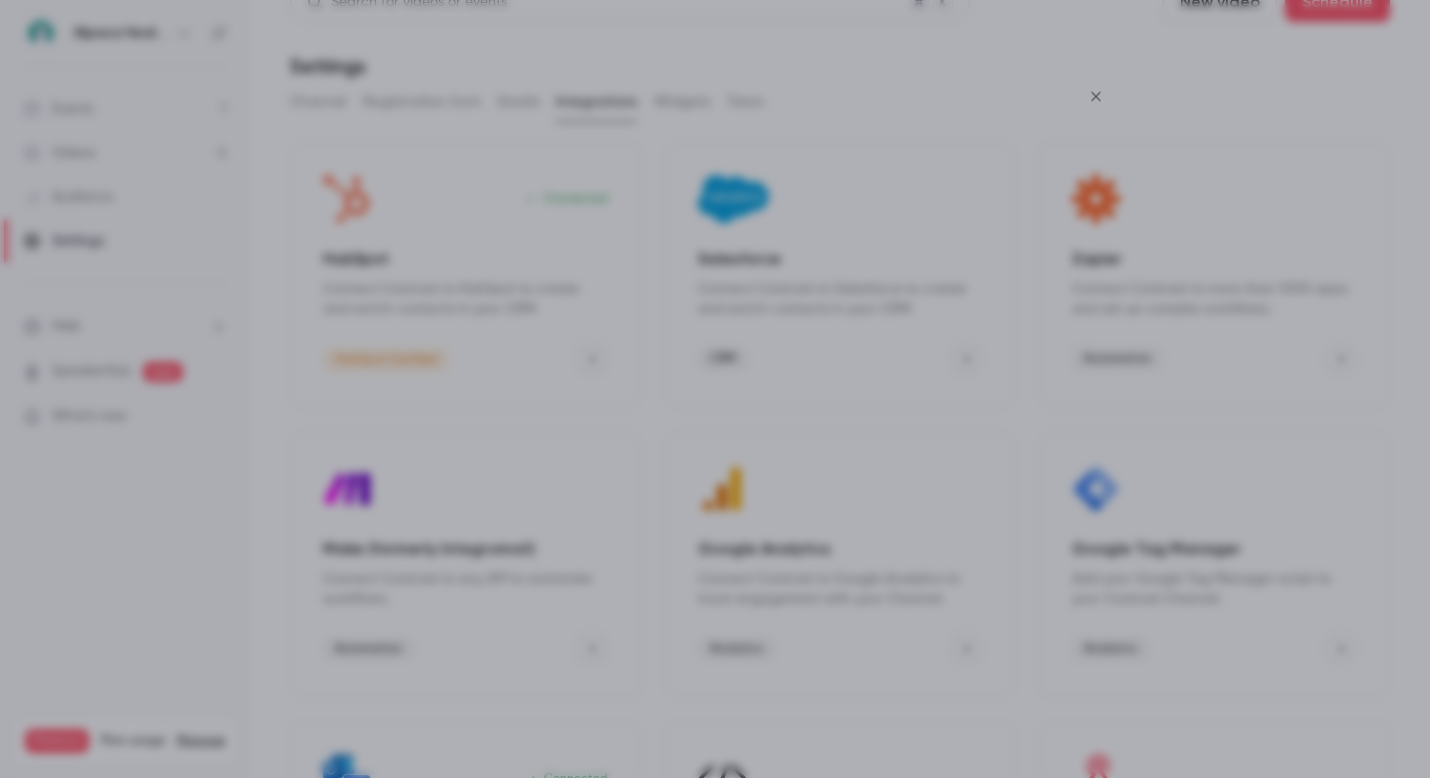 click at bounding box center [715, 389] 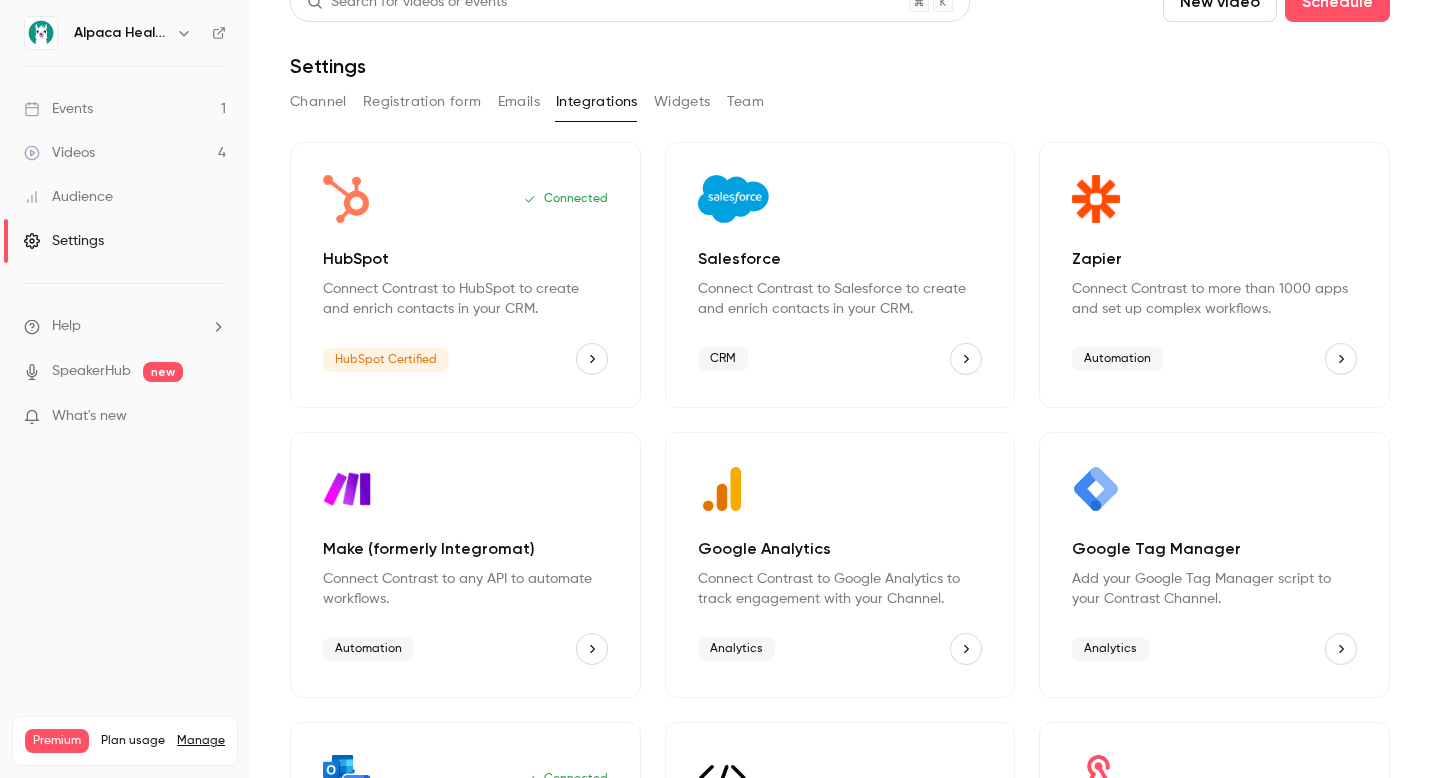 scroll, scrollTop: 0, scrollLeft: 0, axis: both 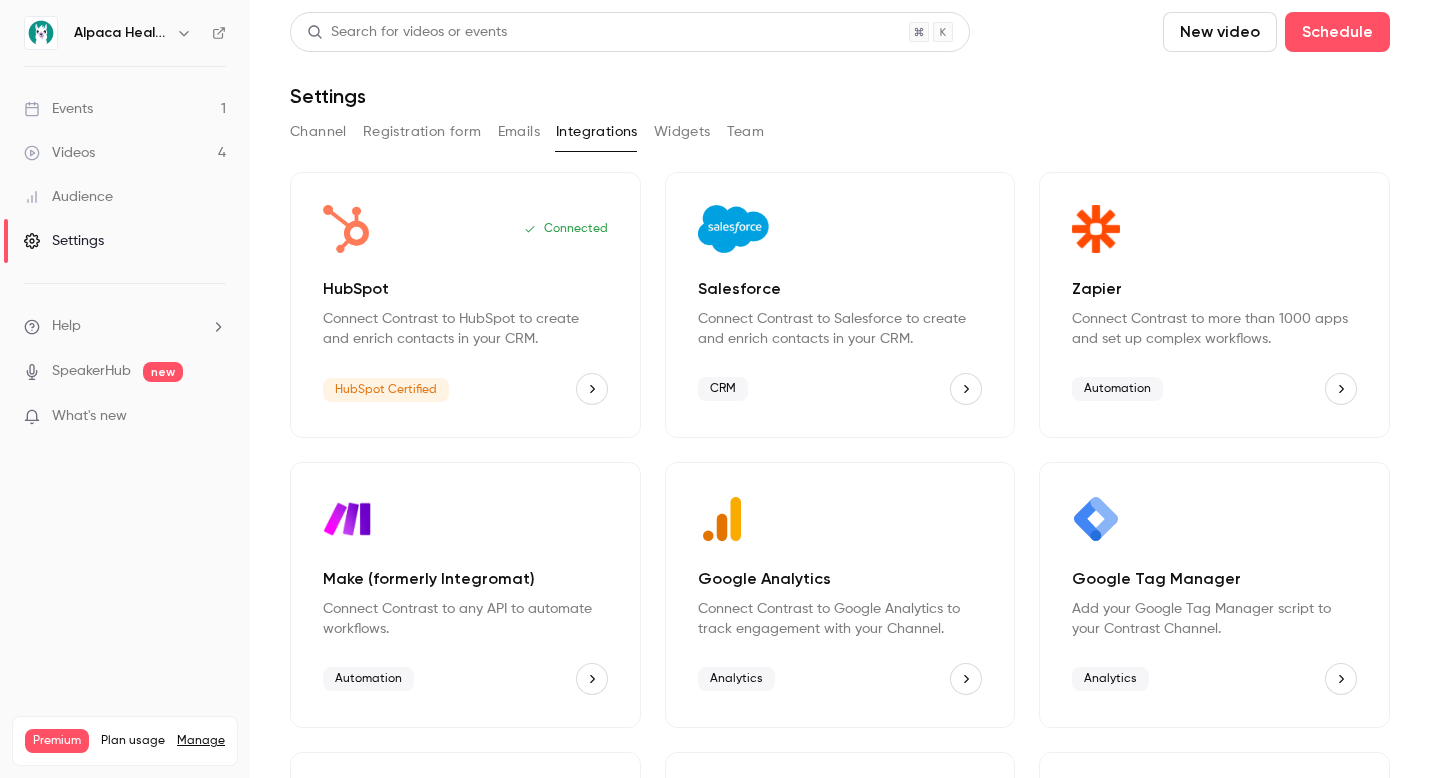 click on "Widgets" at bounding box center [682, 132] 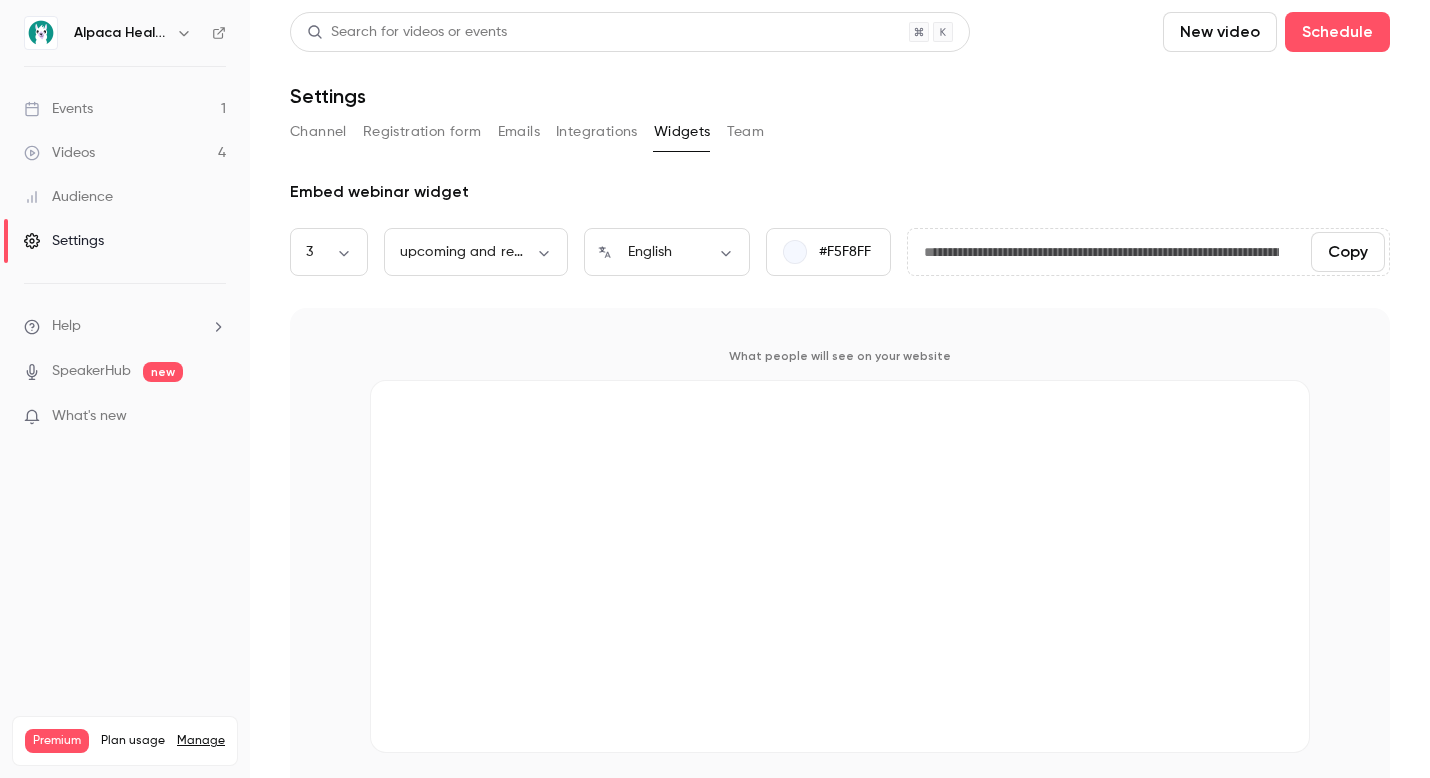 click on "Emails" at bounding box center (519, 132) 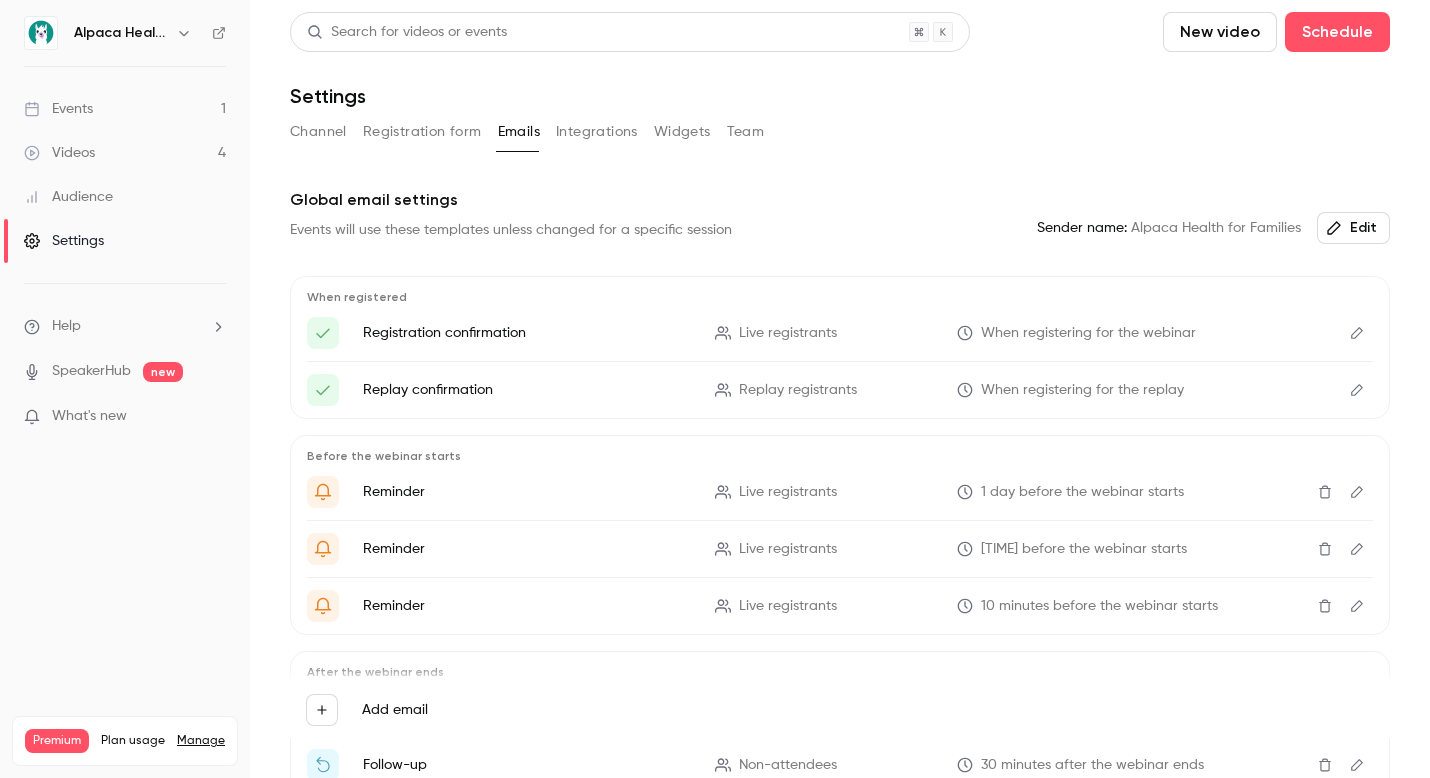 click on "Registration form" at bounding box center (422, 132) 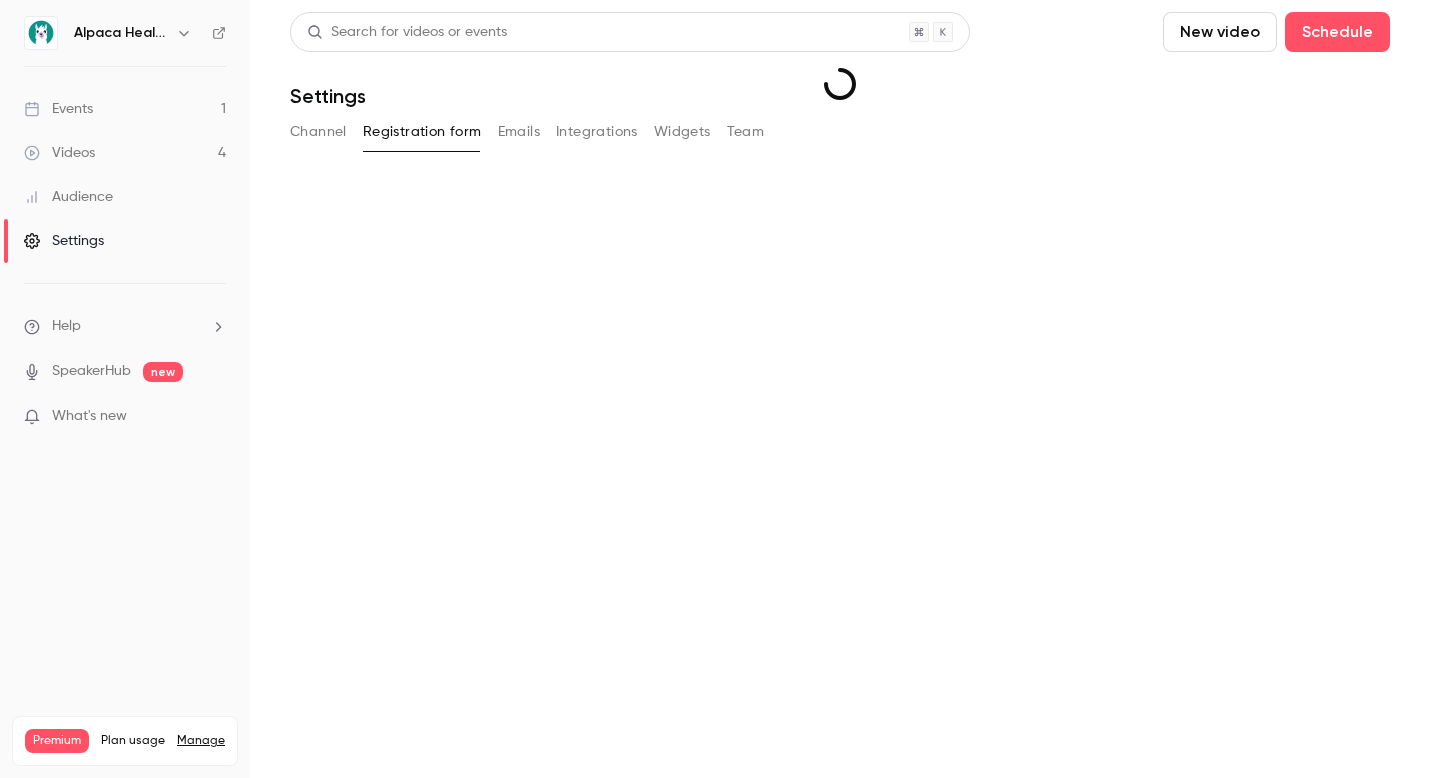 click on "Channel" at bounding box center (318, 132) 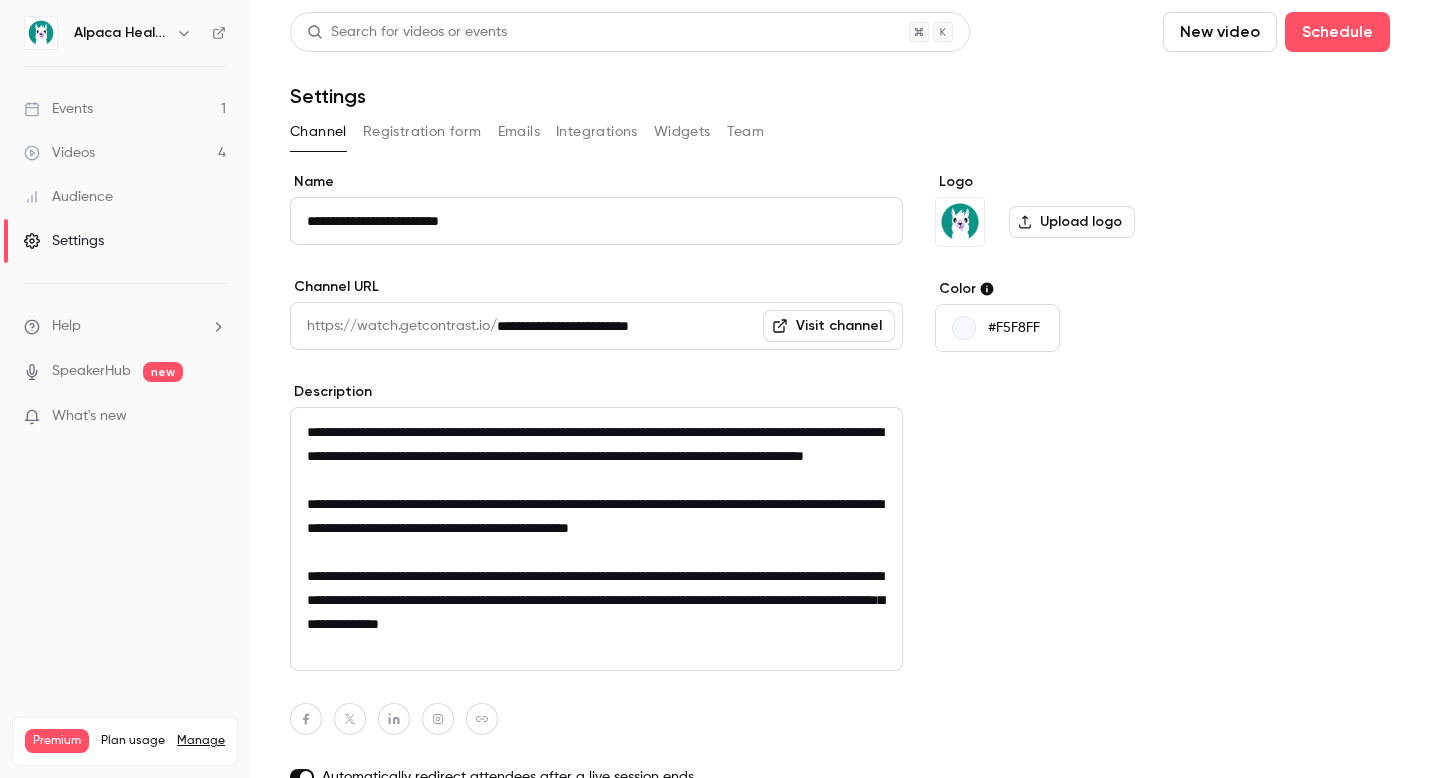 scroll, scrollTop: 221, scrollLeft: 0, axis: vertical 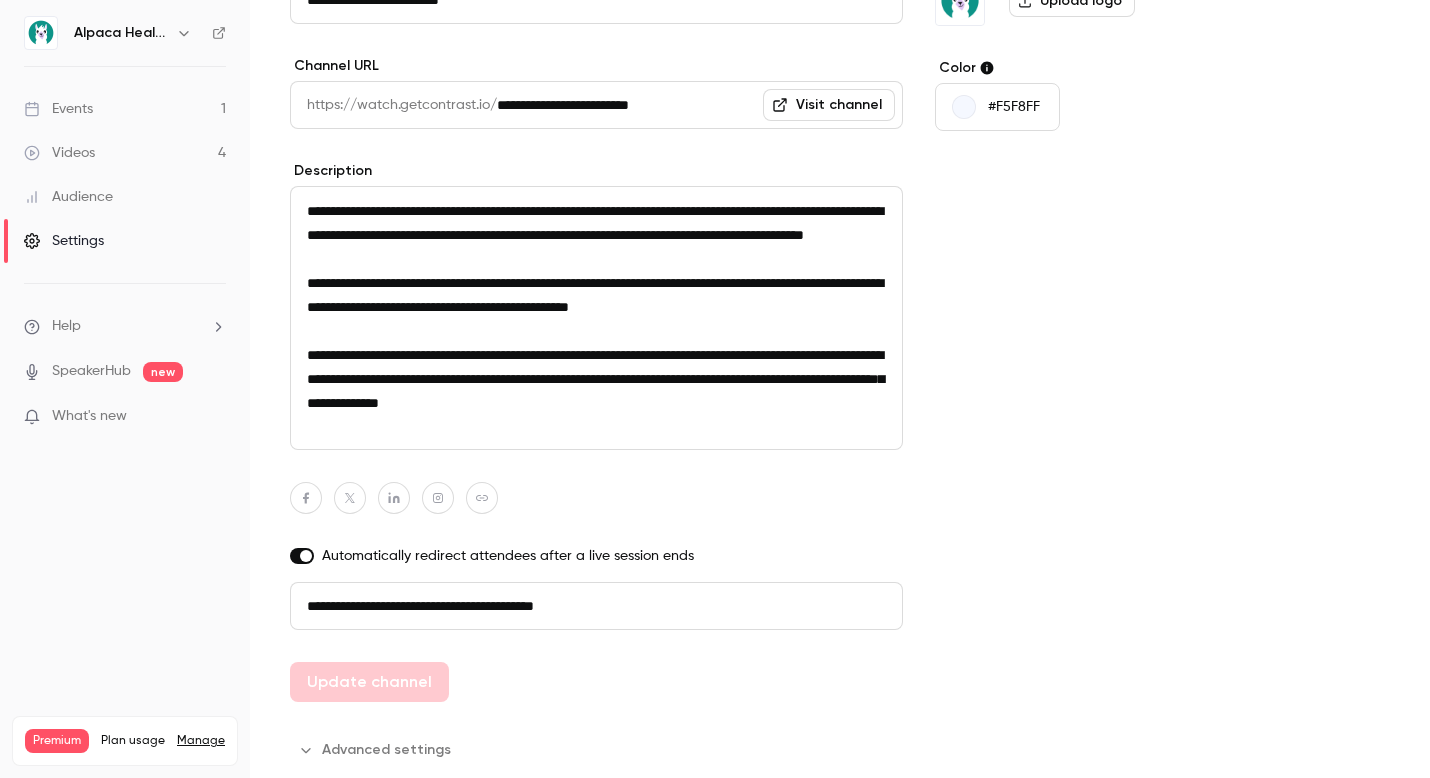 click on "Videos 4" at bounding box center [125, 153] 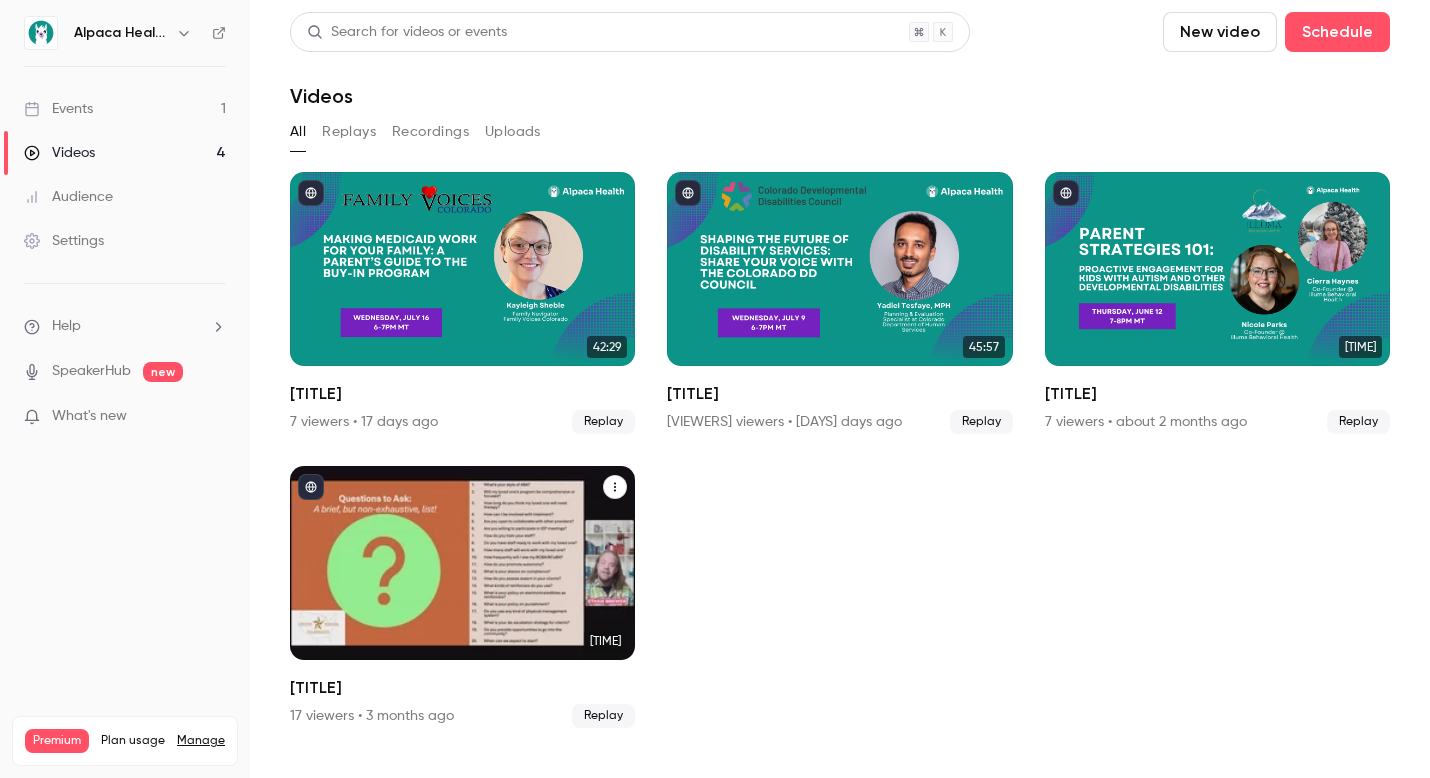 click on "17 viewers • 3 months ago Replay" at bounding box center [462, 716] 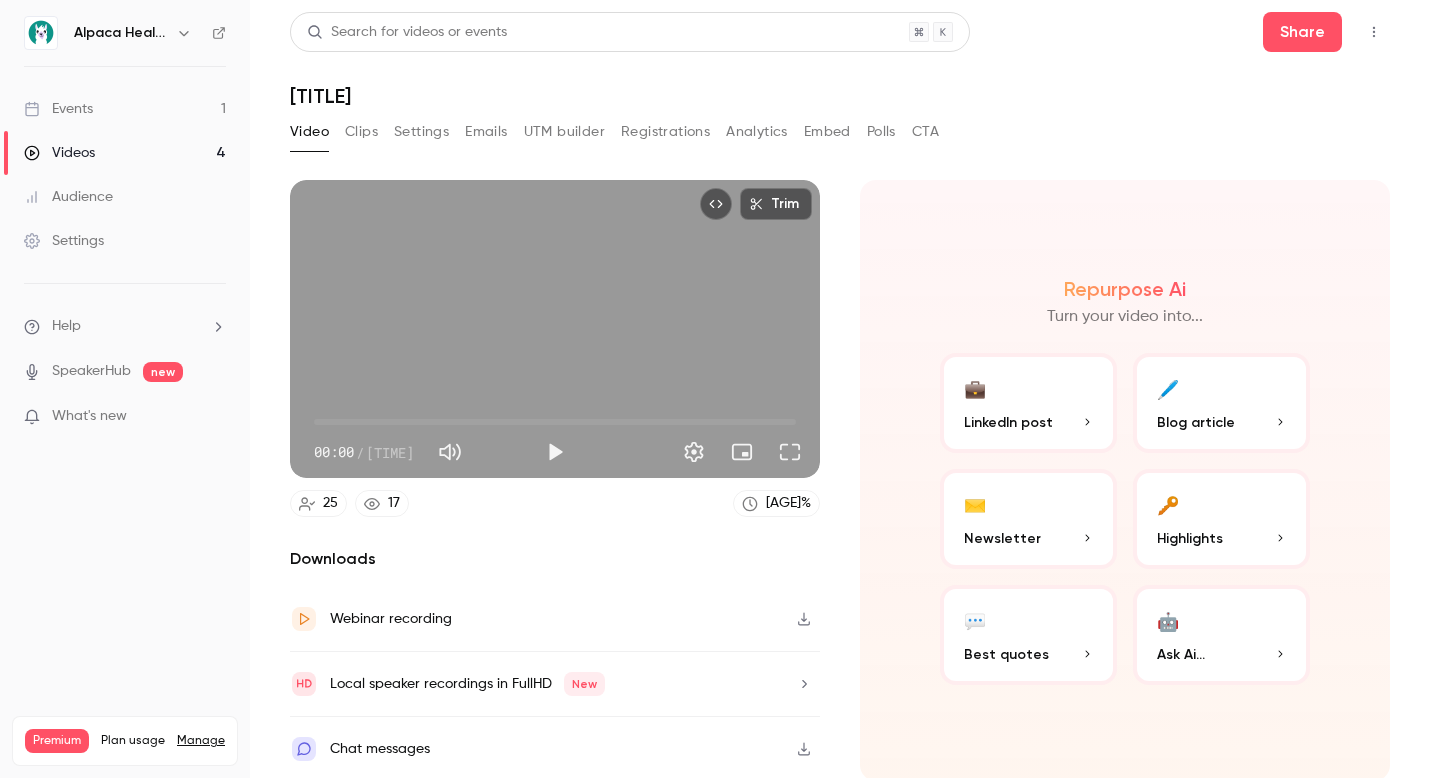 click on "Registrations" at bounding box center (665, 132) 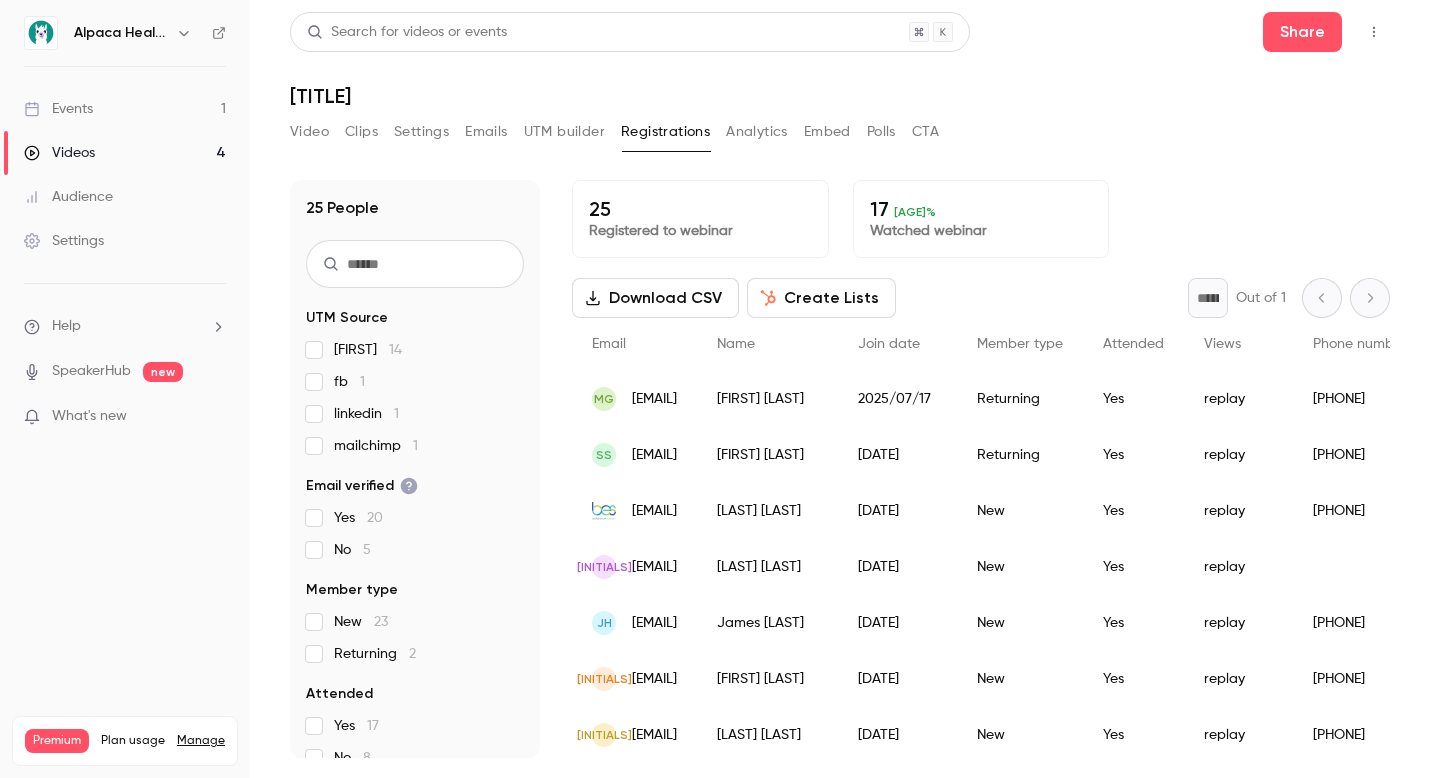 click on "Analytics" at bounding box center (757, 132) 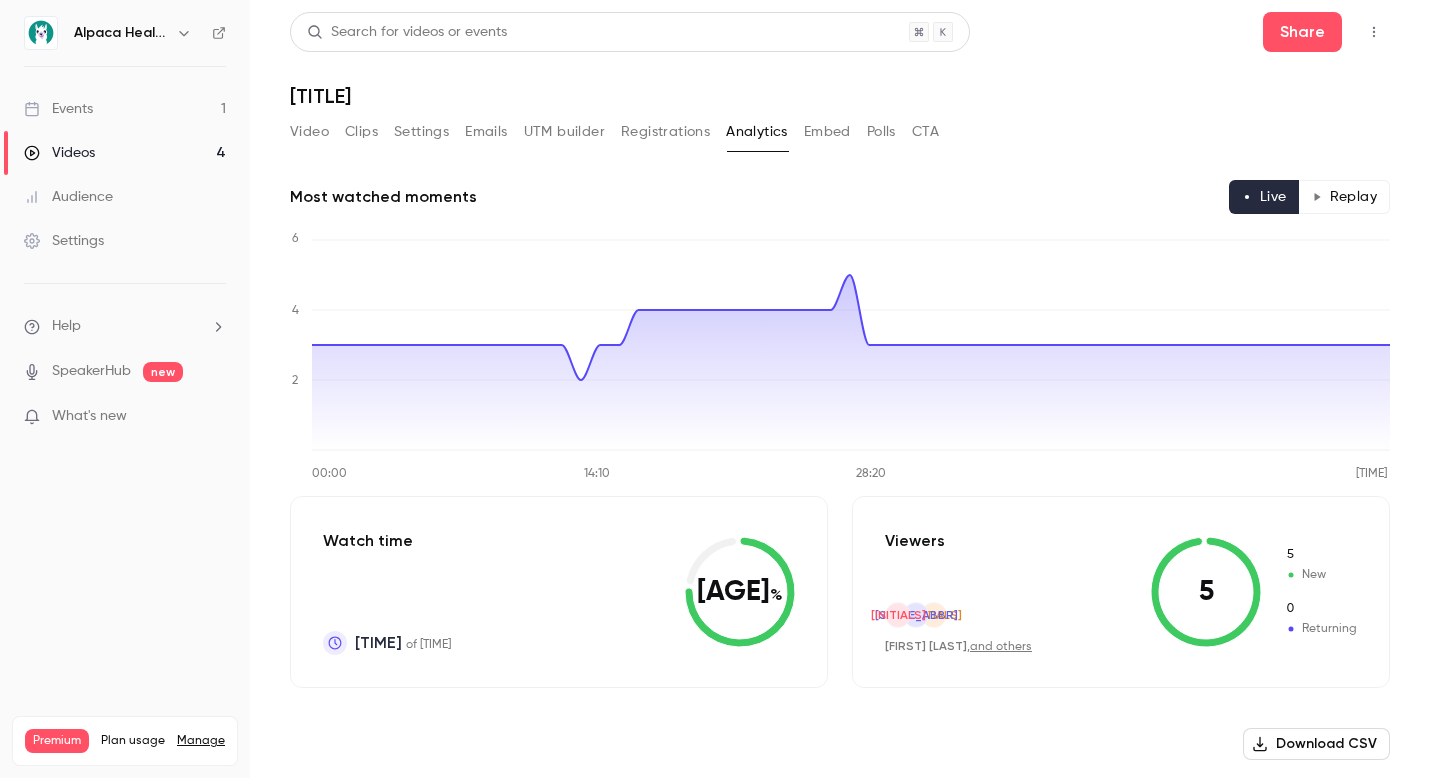 click on "Video" at bounding box center [309, 132] 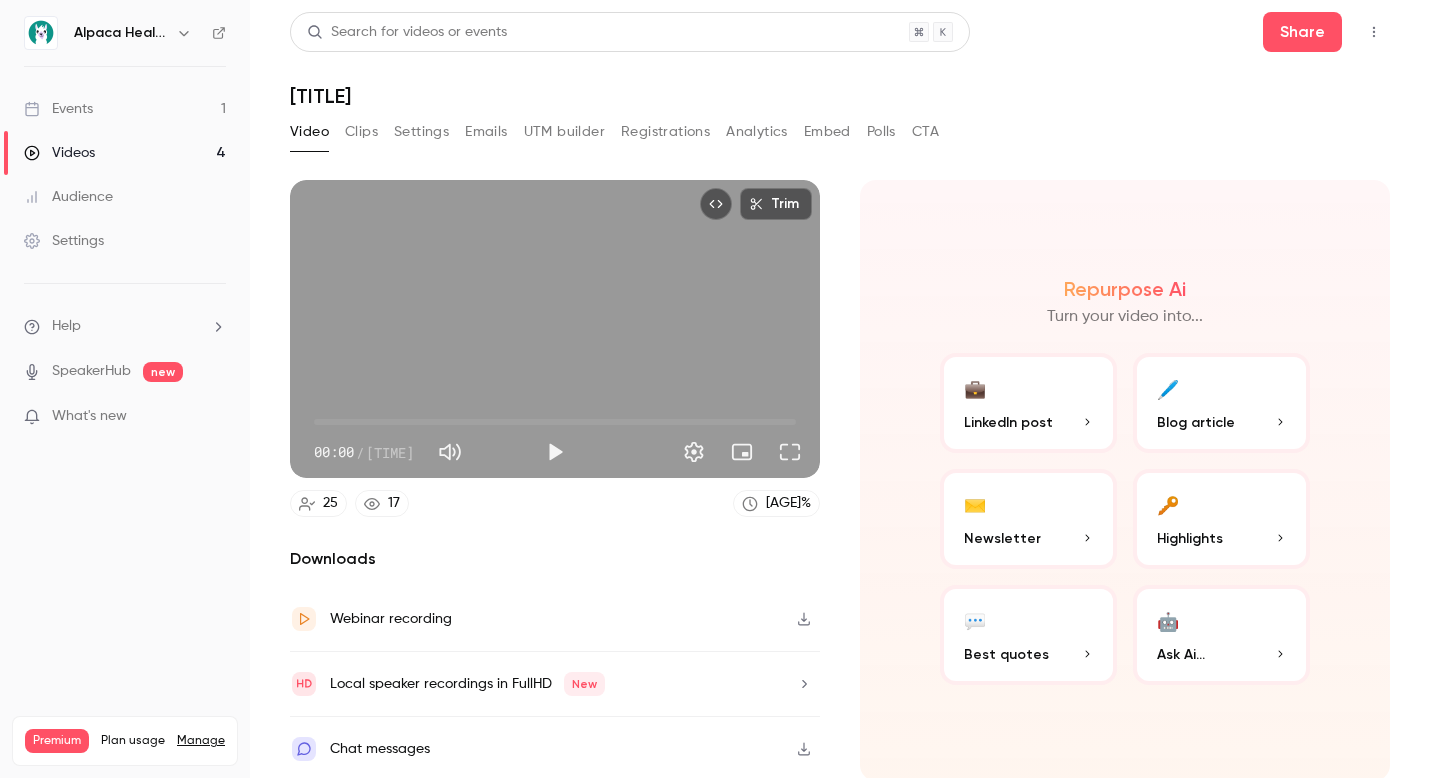 click on "Settings" at bounding box center (421, 132) 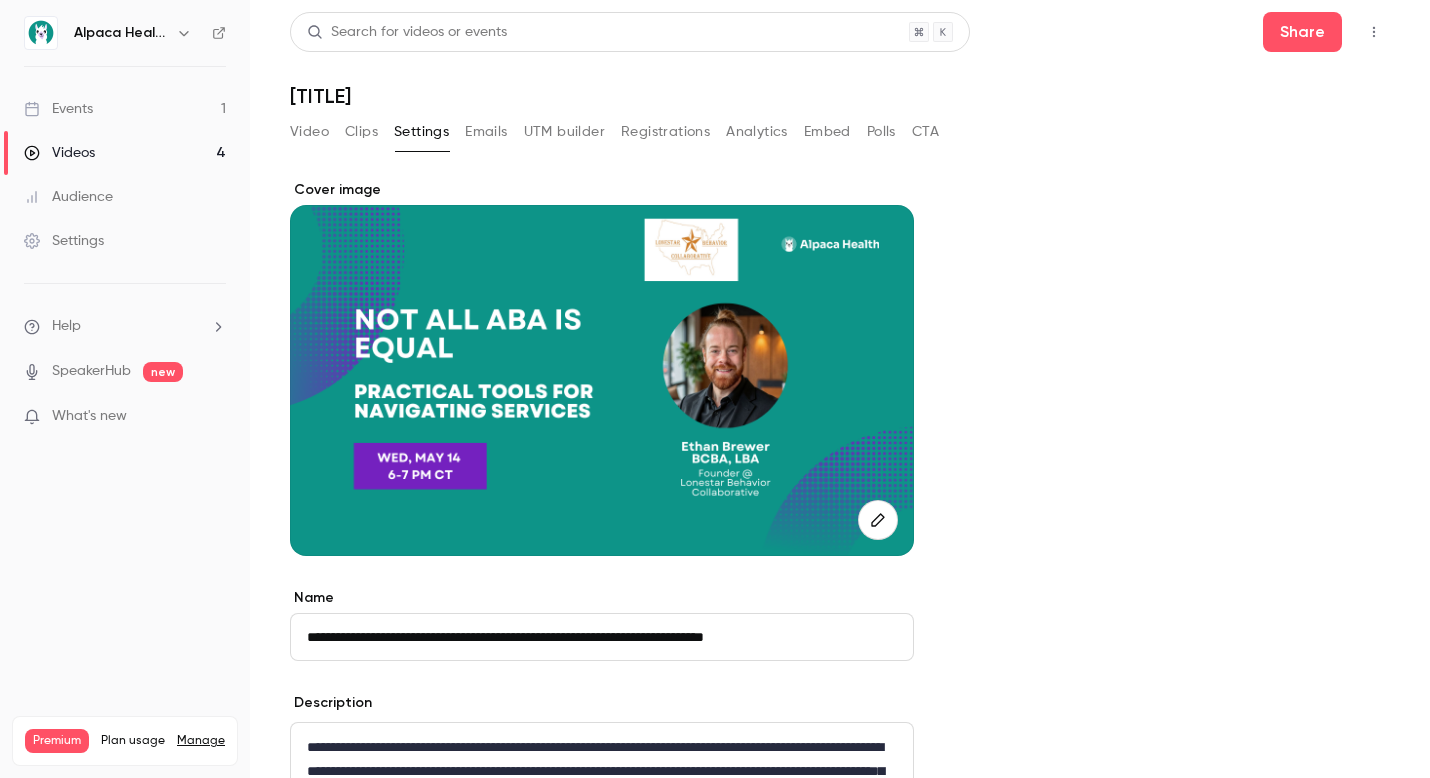 click on "Emails" at bounding box center [486, 132] 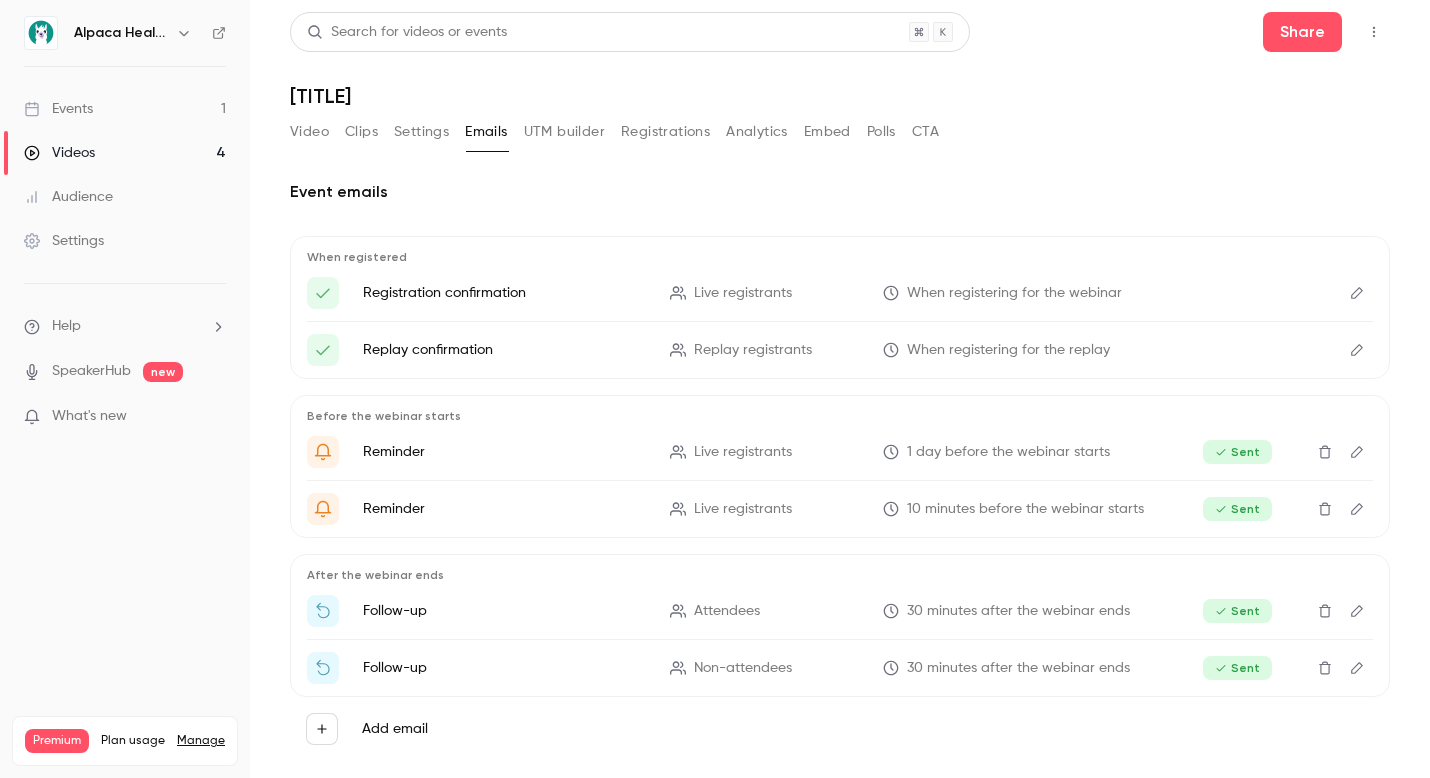 click on "UTM builder" at bounding box center [564, 132] 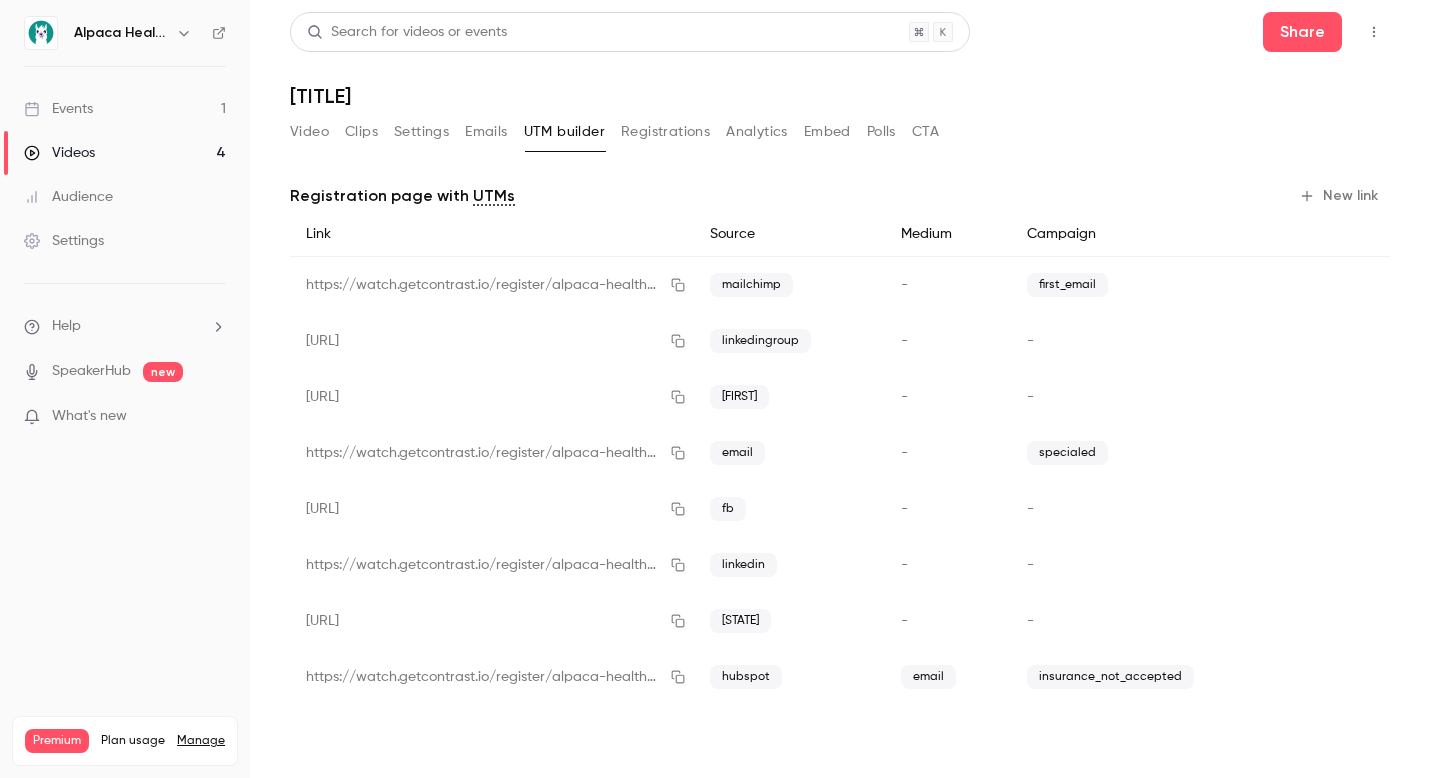 click on "Settings" at bounding box center (64, 241) 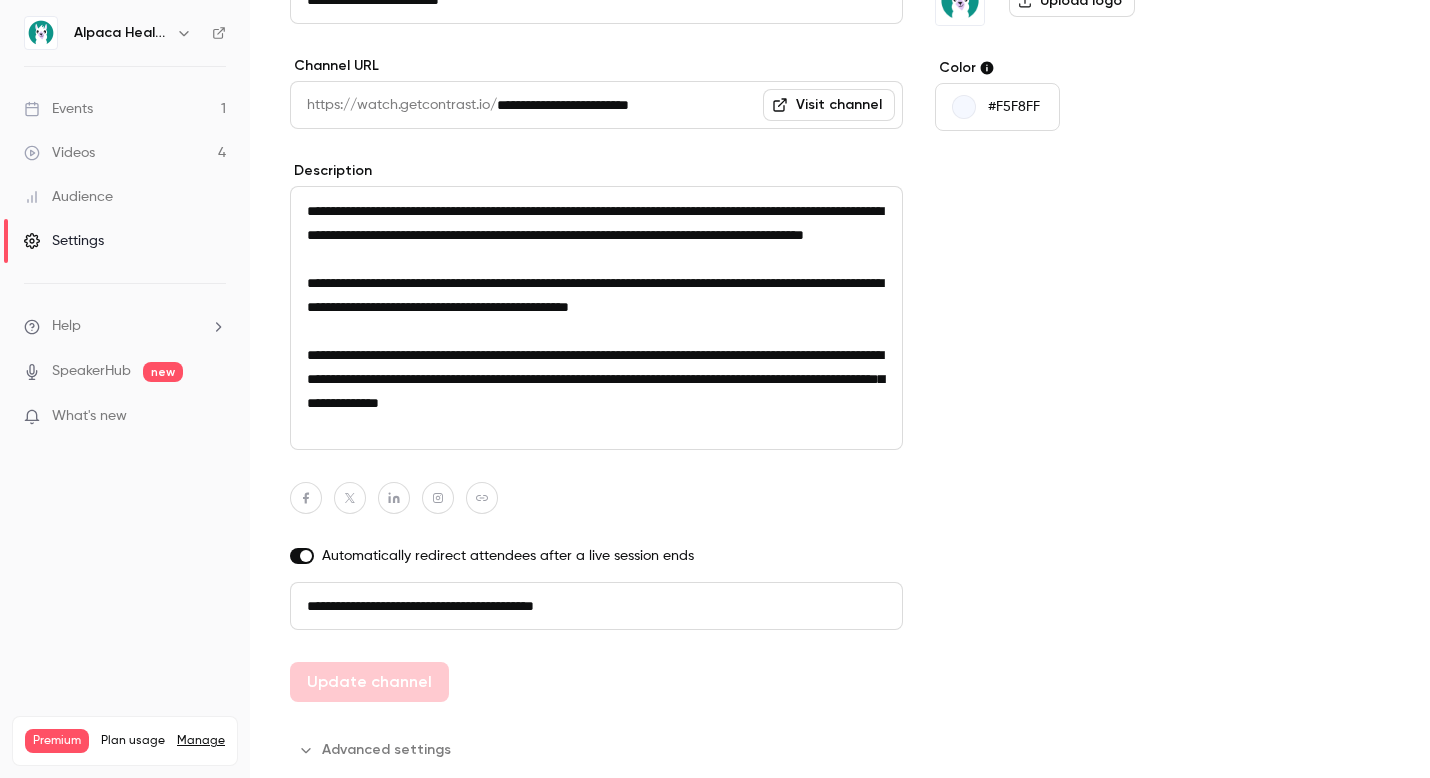 scroll, scrollTop: 0, scrollLeft: 0, axis: both 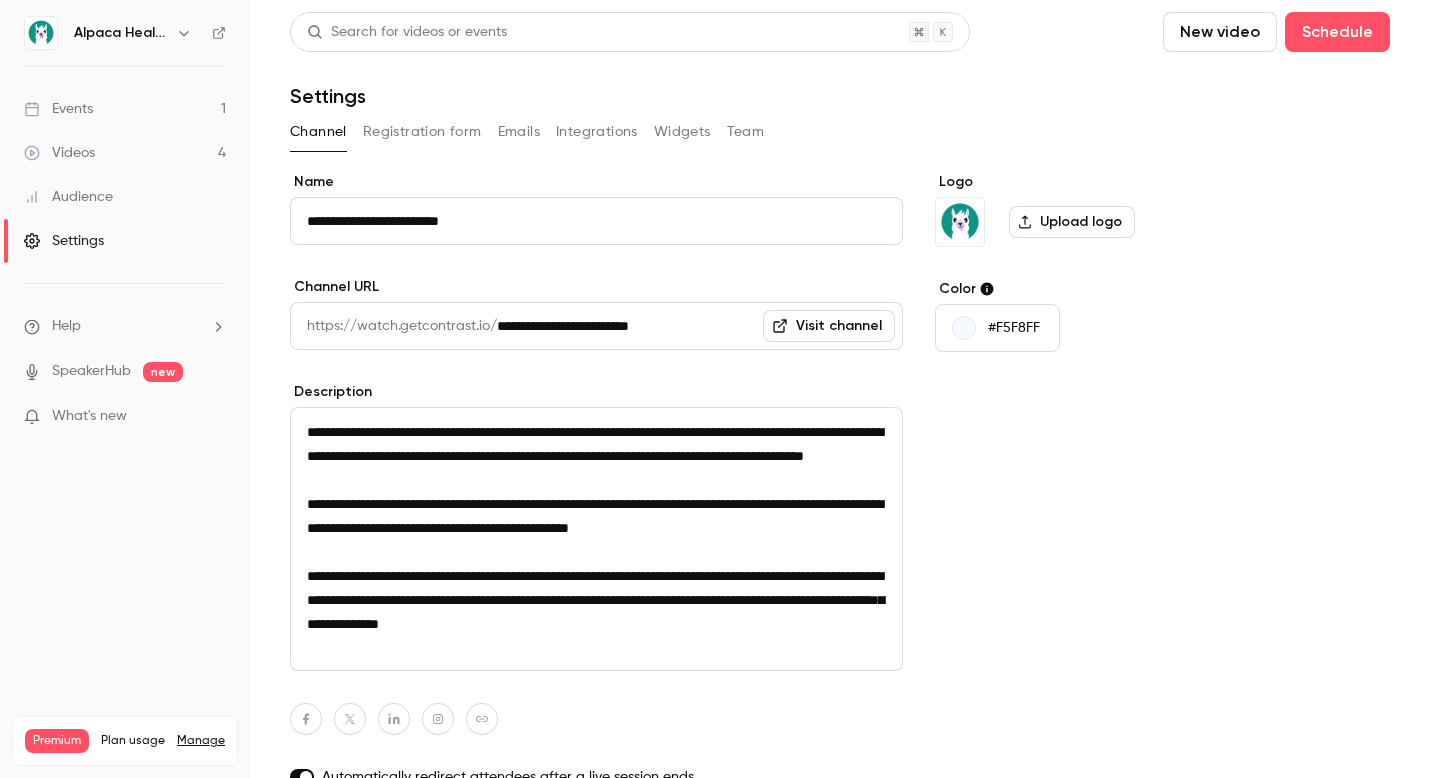 click on "Integrations" at bounding box center (597, 132) 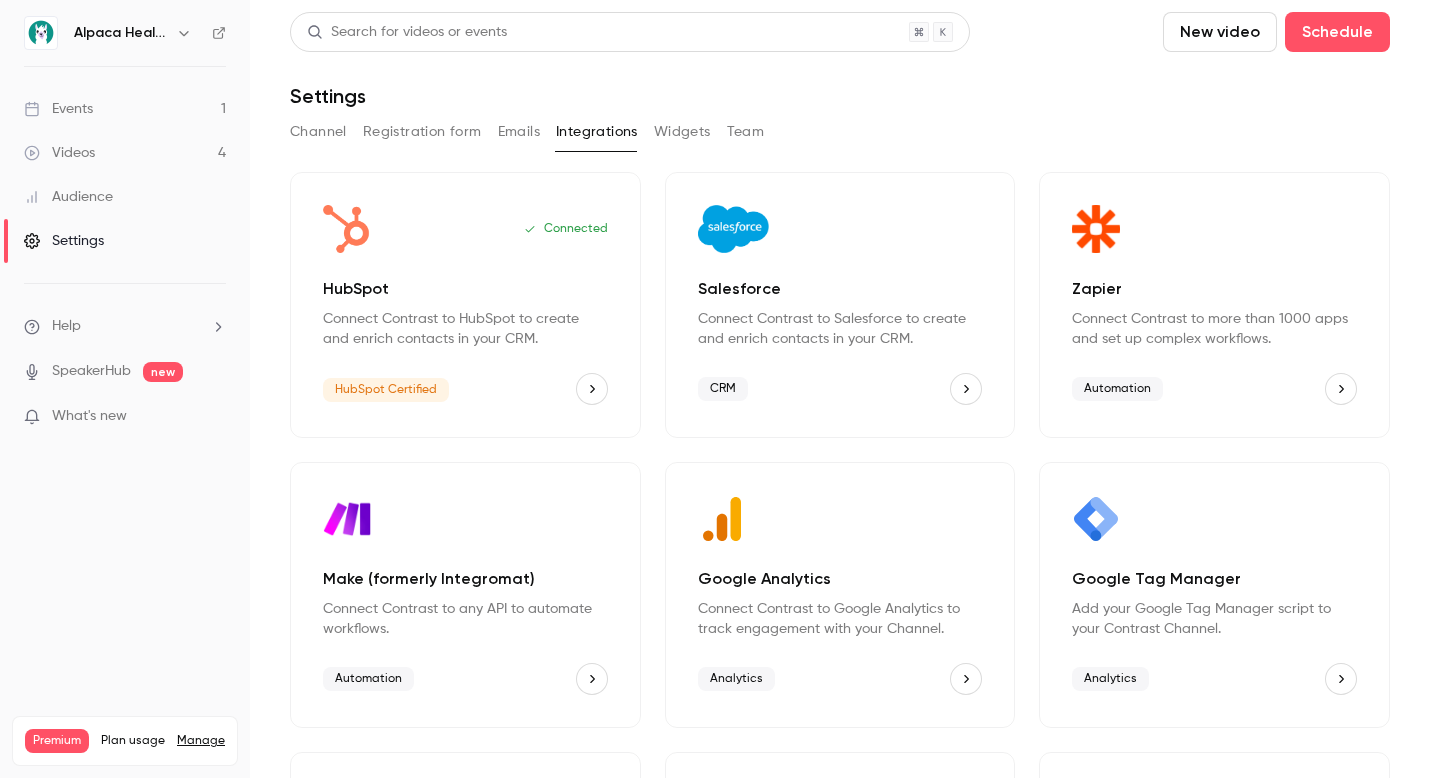 click on "Connect Contrast to HubSpot to create and enrich contacts in your CRM." at bounding box center (465, 329) 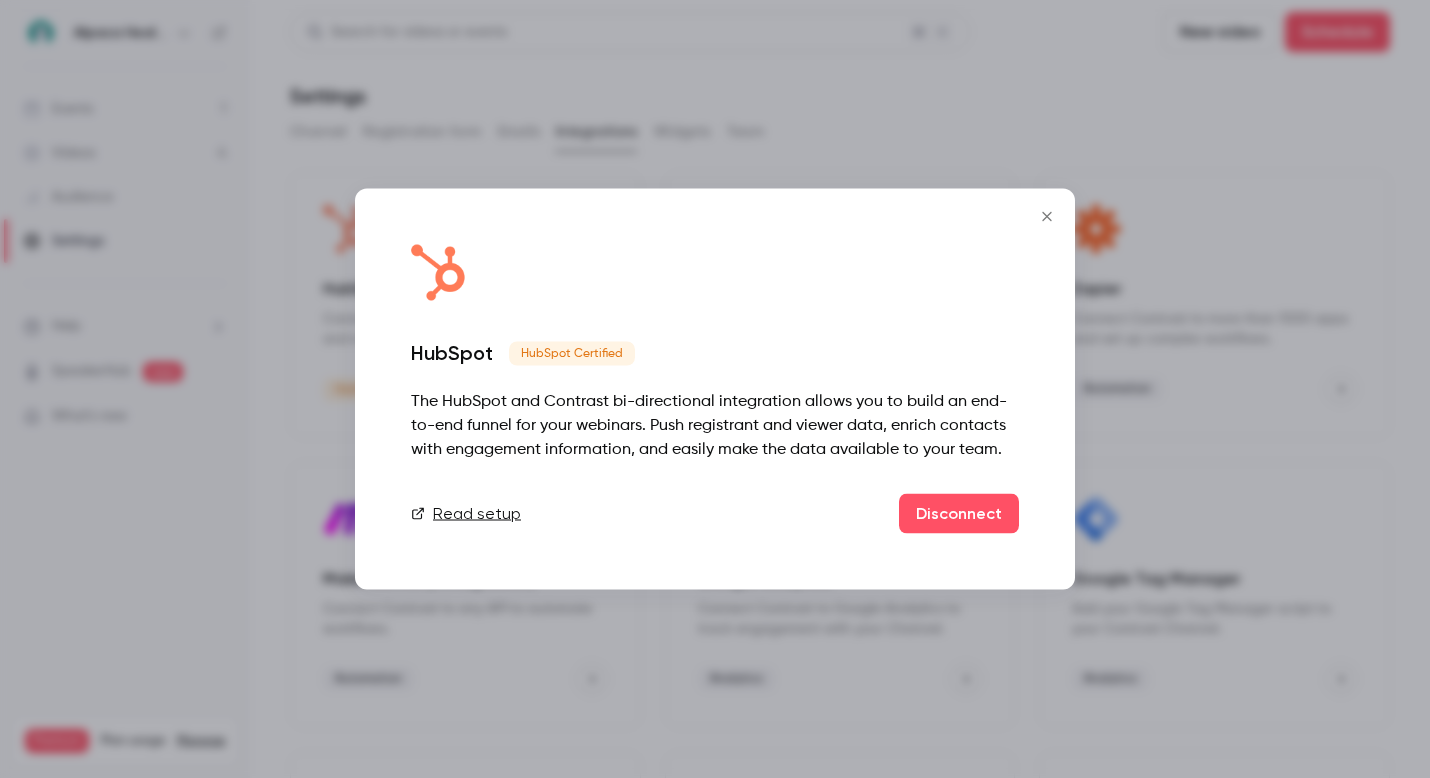 click on "Read setup" at bounding box center (466, 514) 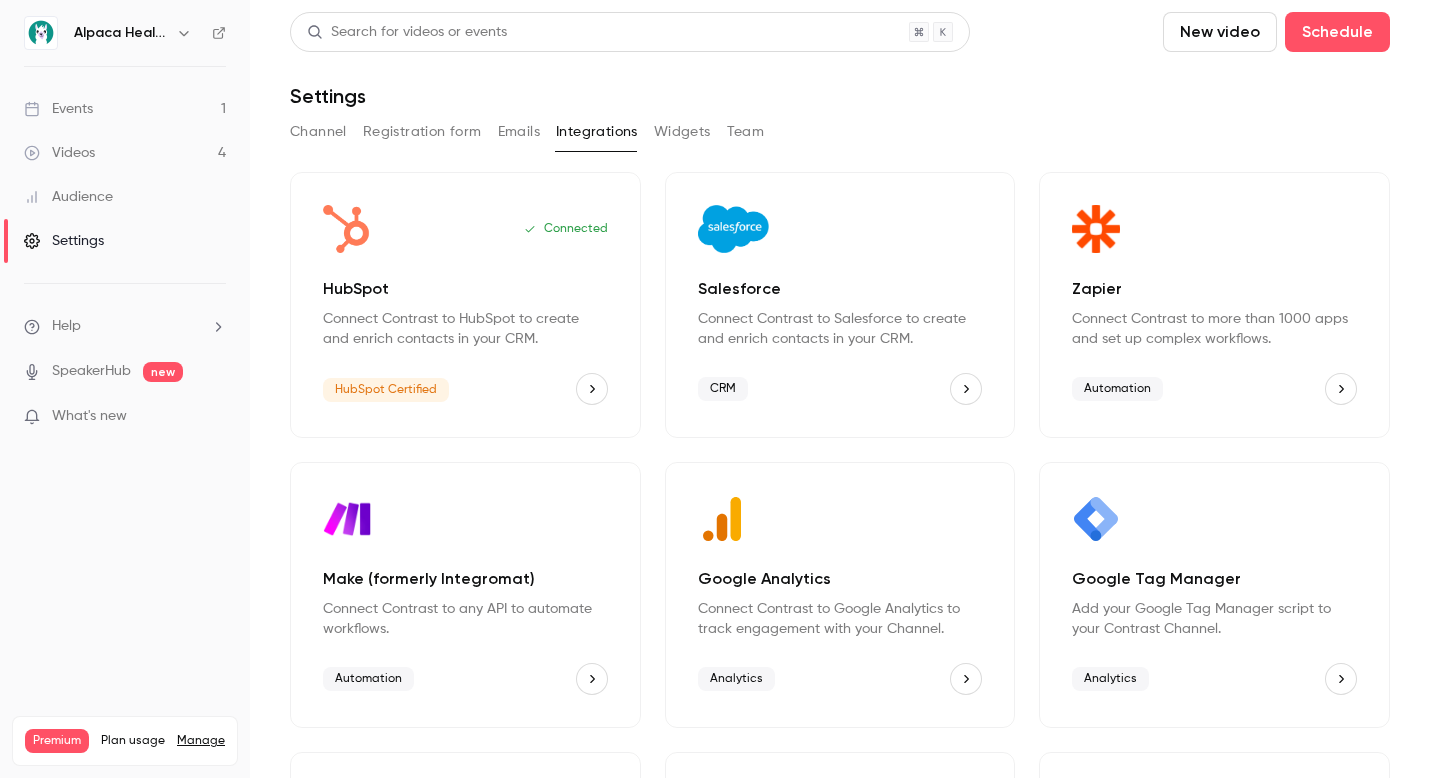 click on "Events 1" at bounding box center [125, 109] 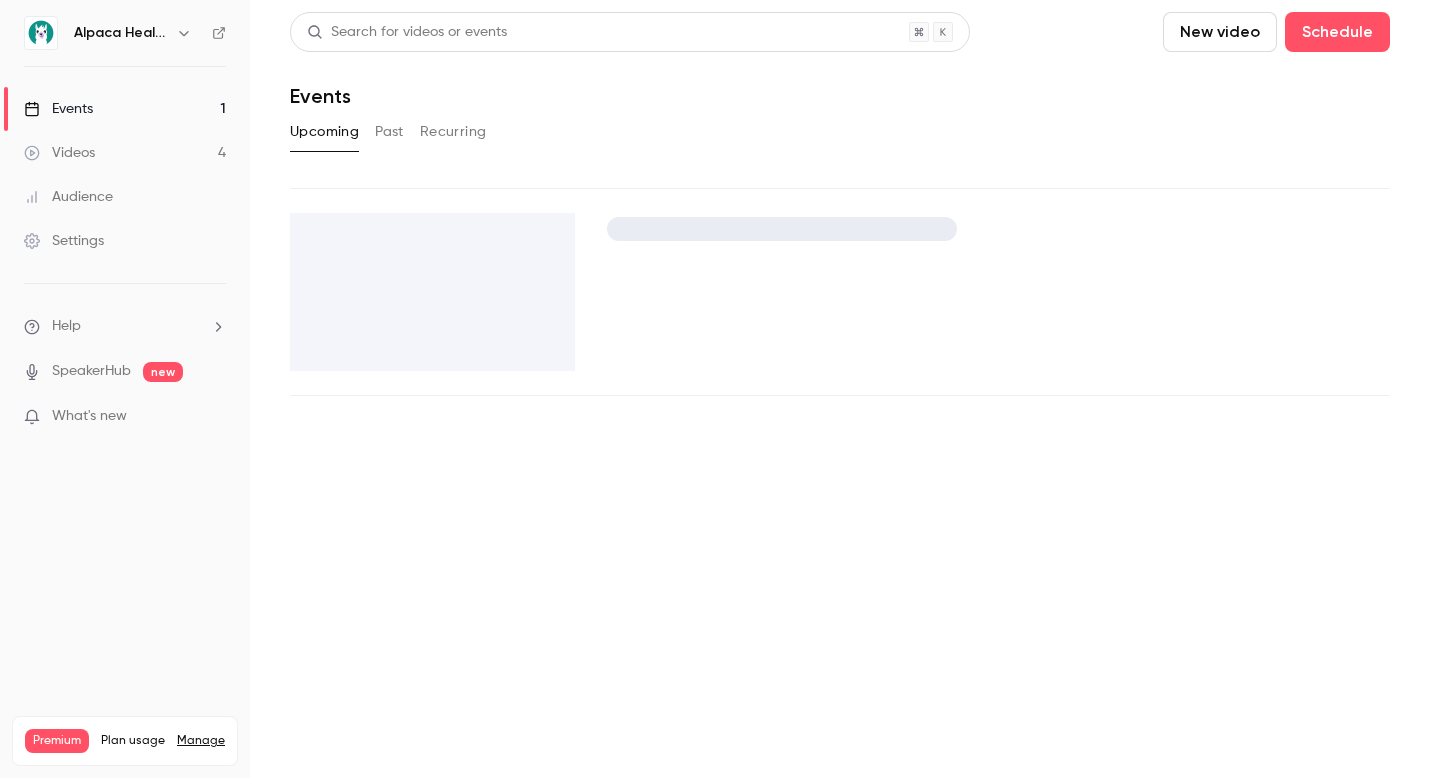 click on "Videos 4" at bounding box center (125, 153) 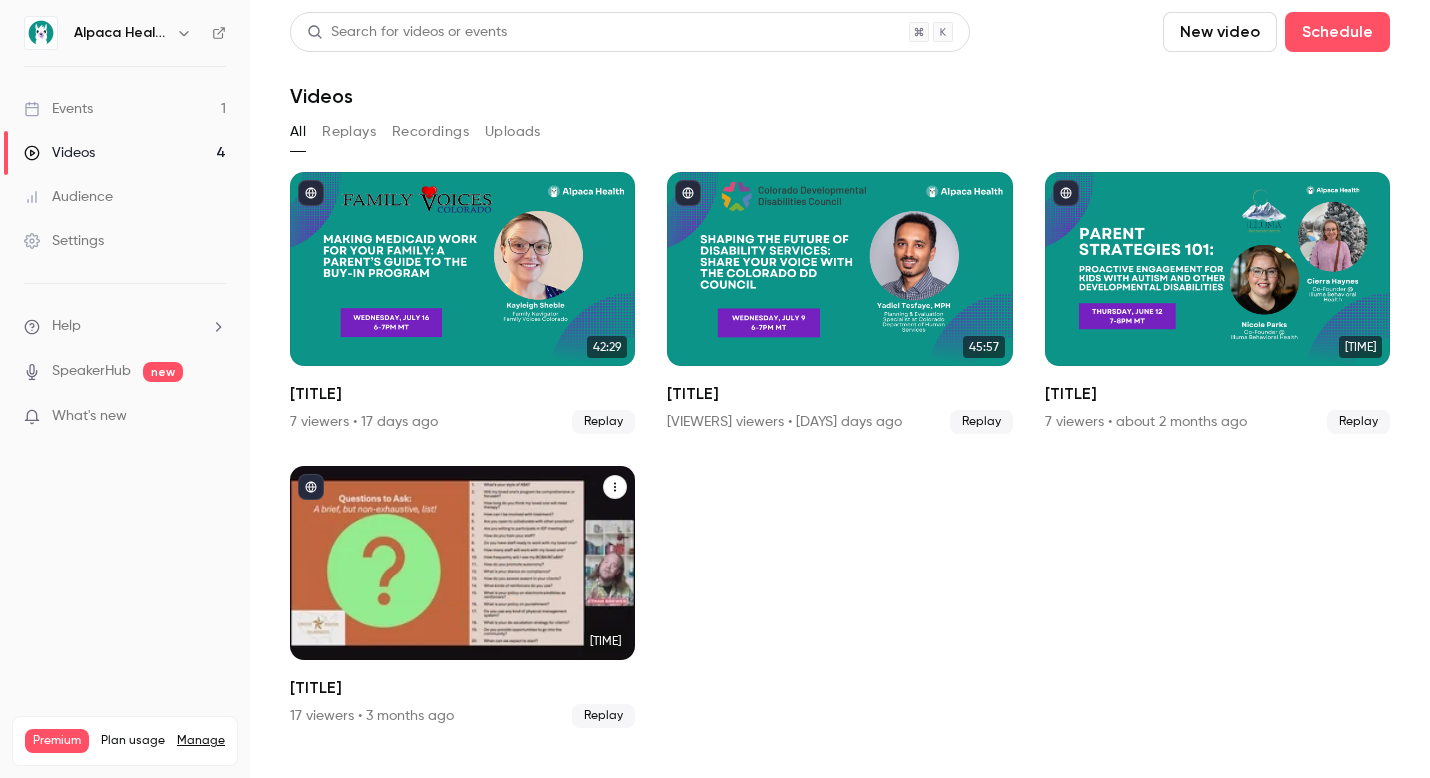 click on "Not All ABA Is Created Equal: How to Spot Green and Red Flags in Autism Therapy" at bounding box center [462, 688] 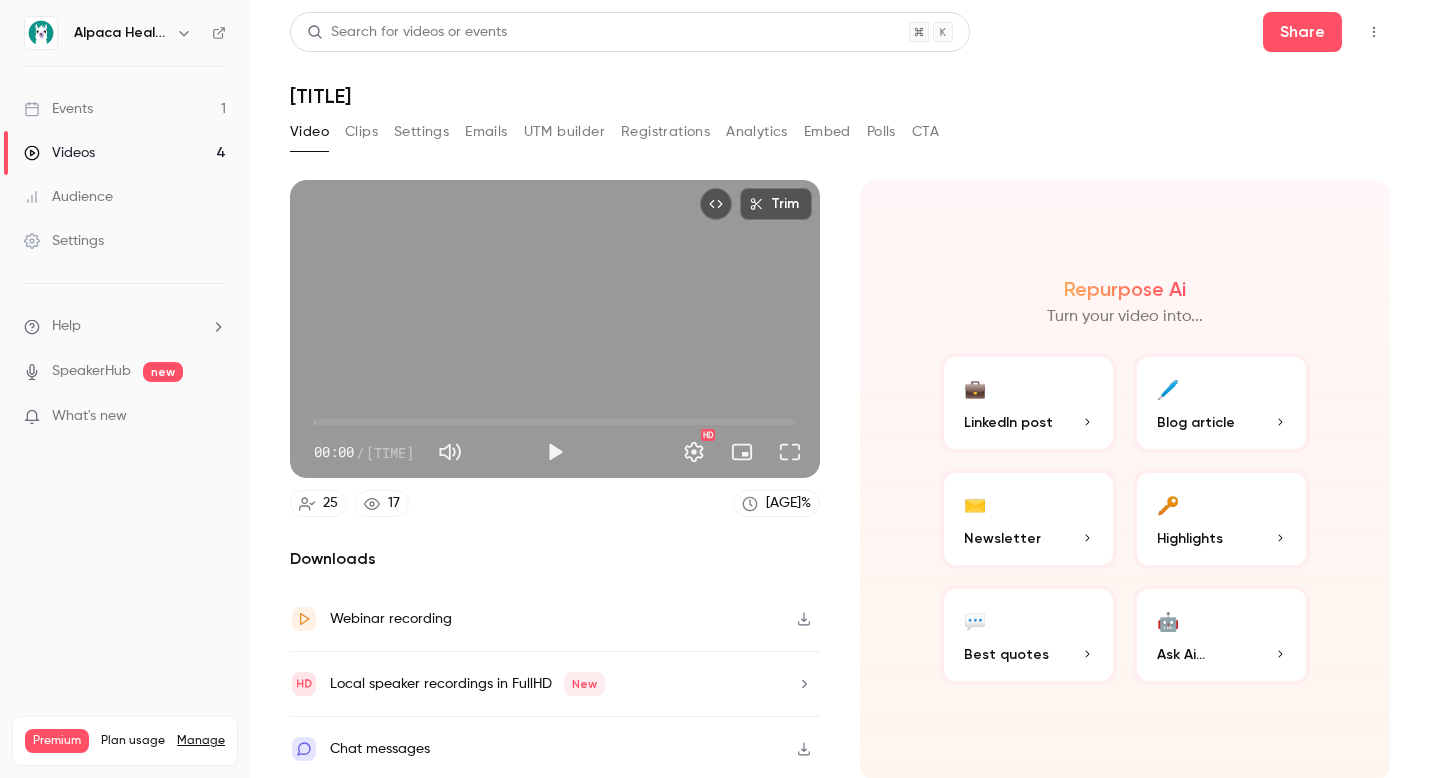 click on "UTM builder" at bounding box center (564, 132) 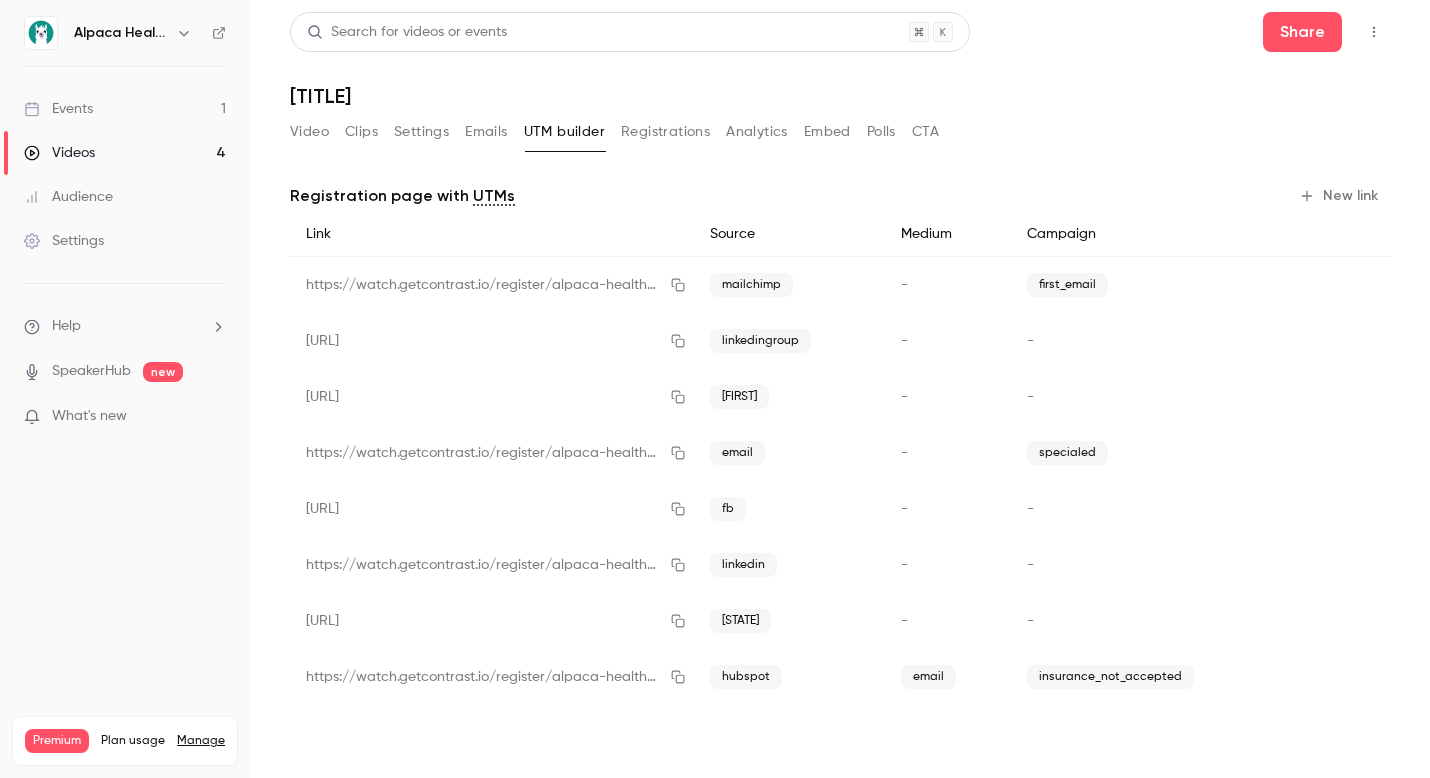 click on "Analytics" at bounding box center (757, 132) 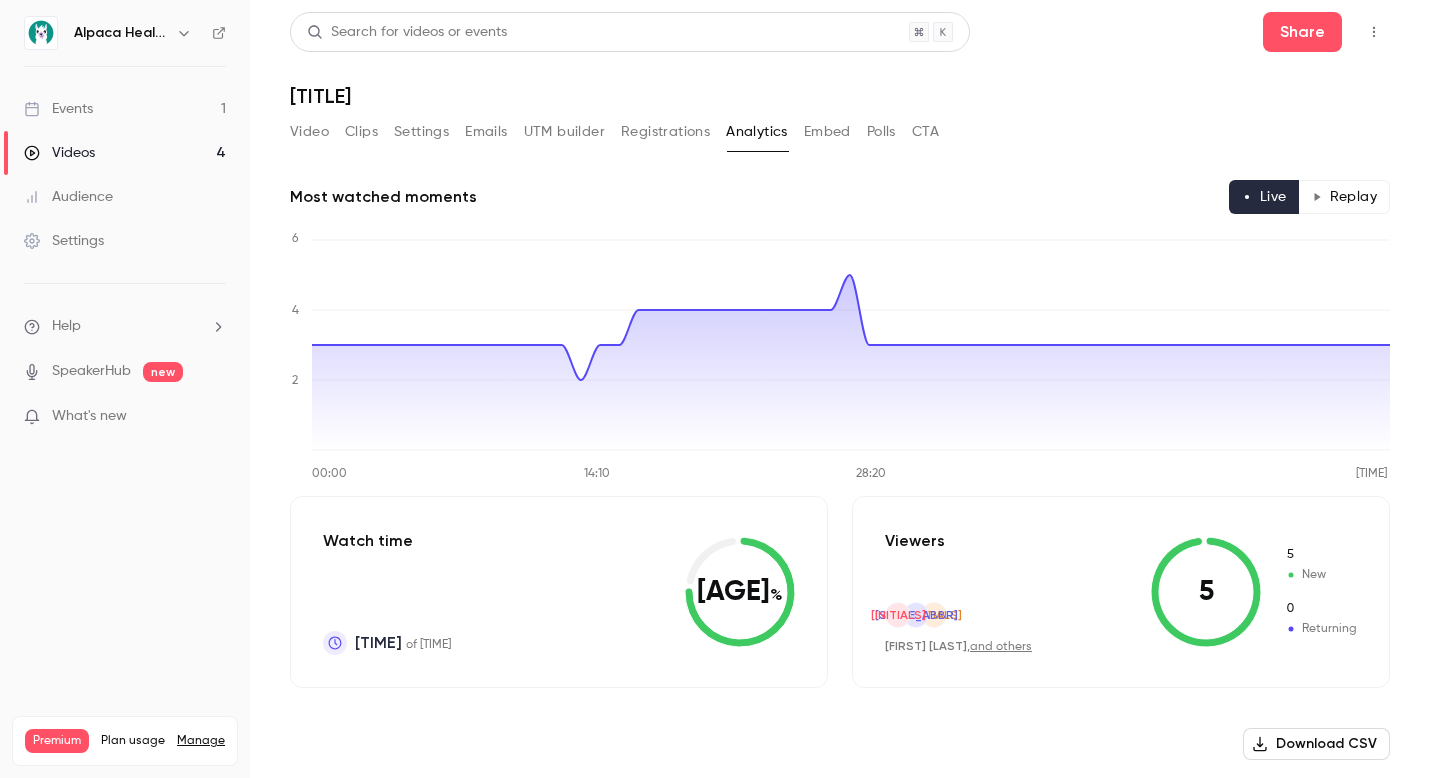 click on "Registrations" at bounding box center [665, 132] 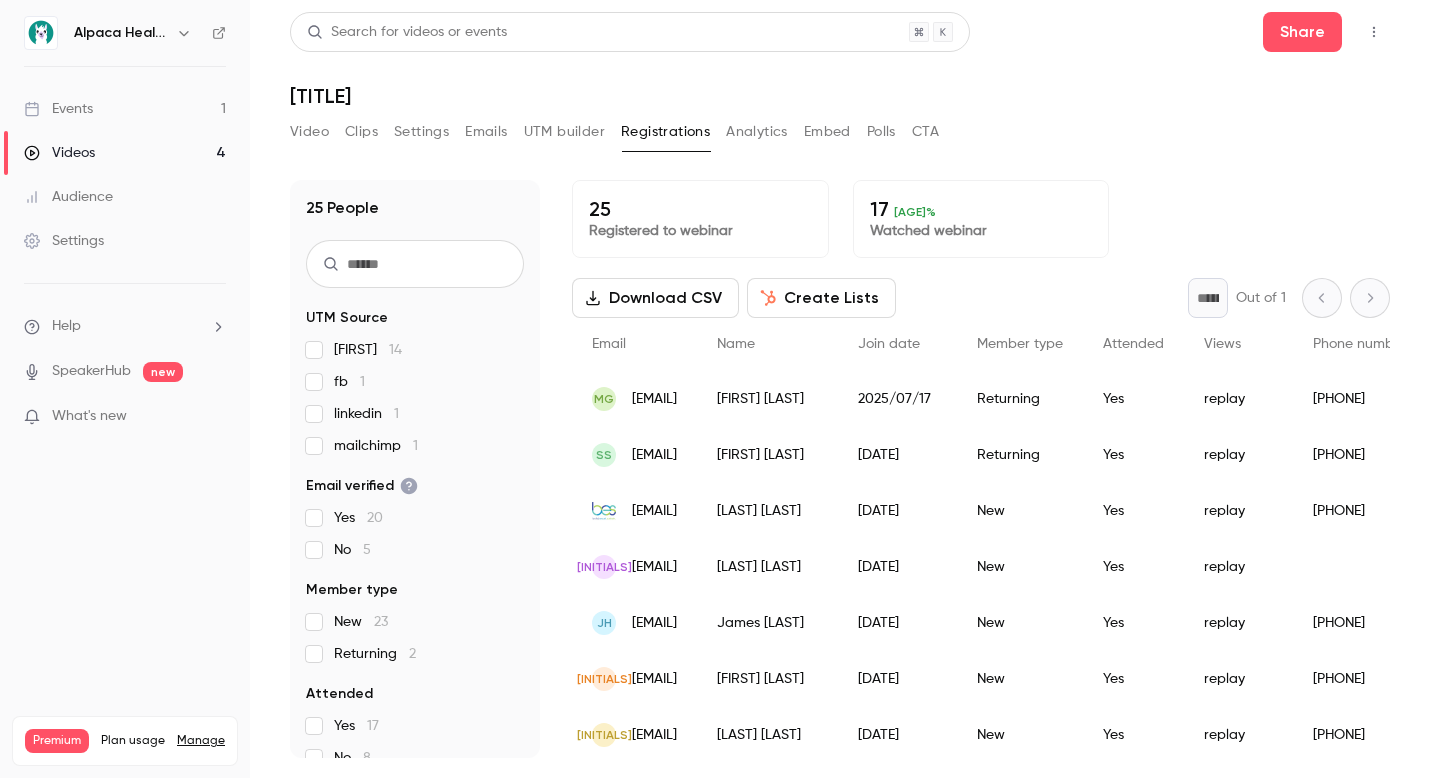 click on "Settings" at bounding box center [421, 132] 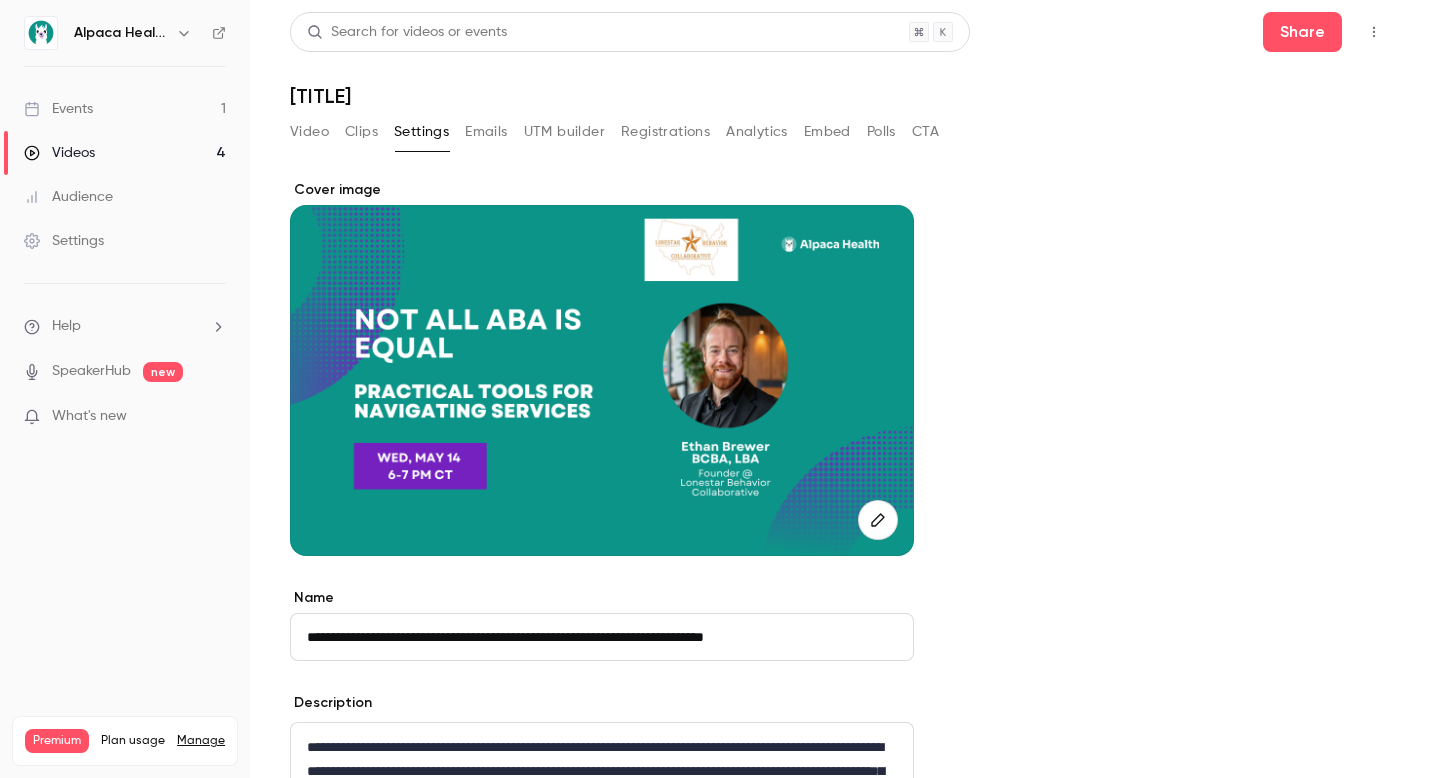 click on "Emails" at bounding box center [486, 132] 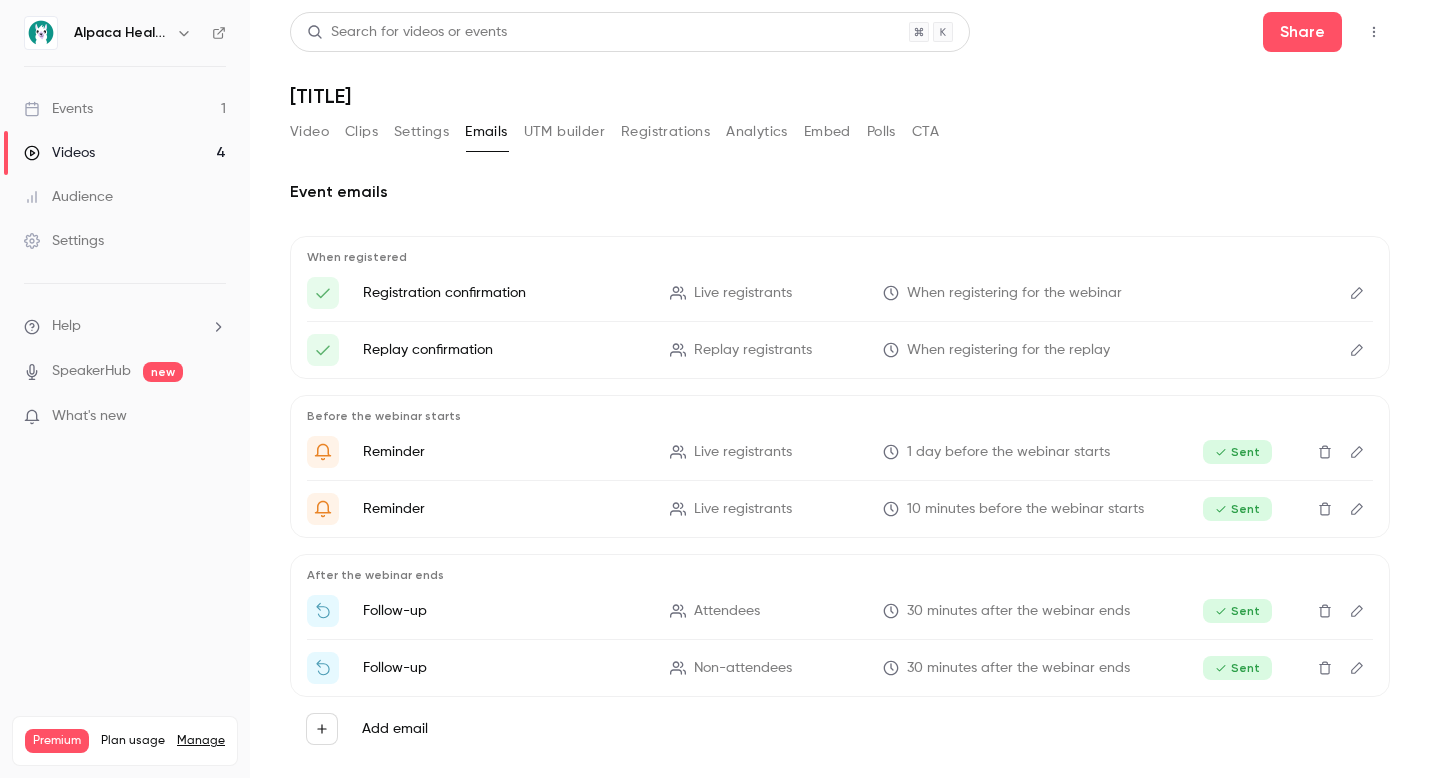 click on "Settings" at bounding box center [421, 132] 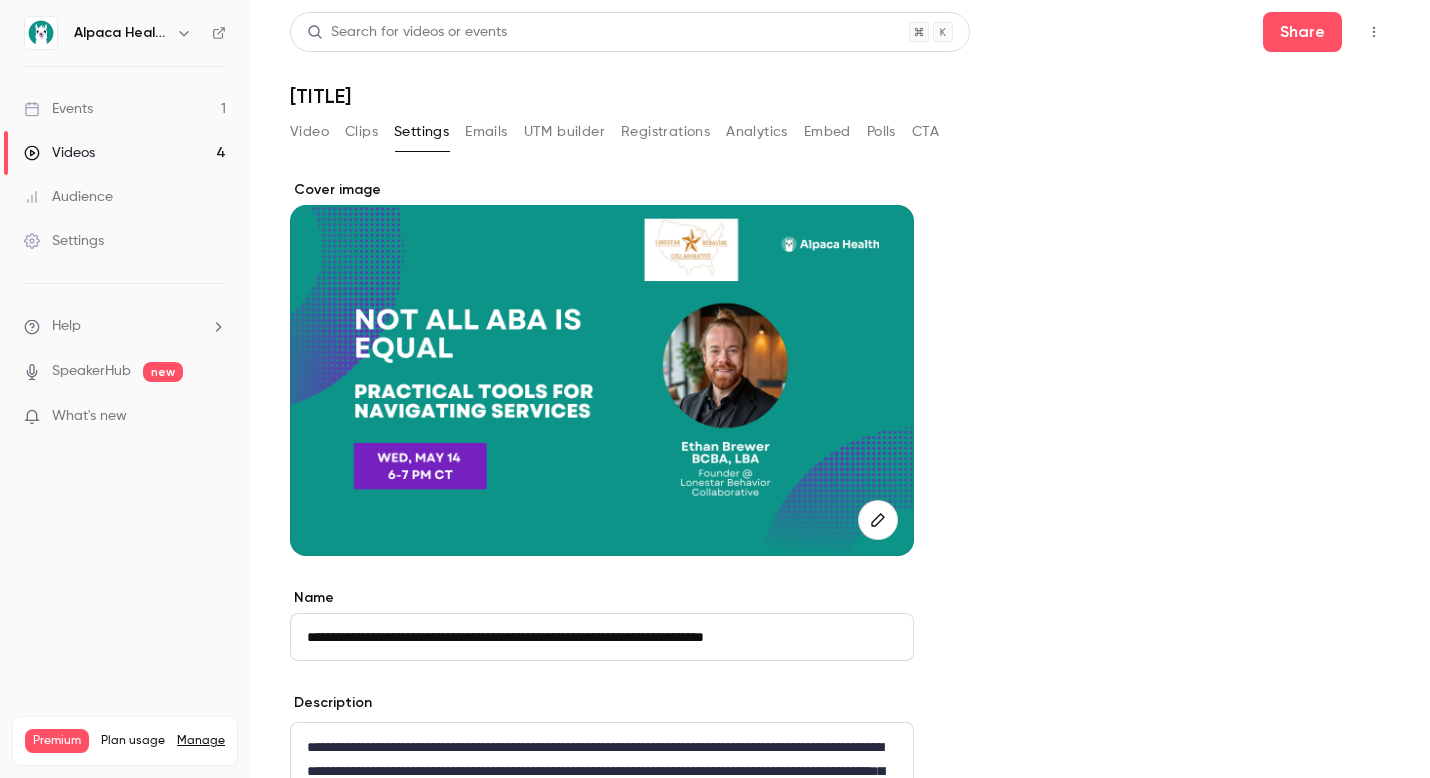scroll, scrollTop: 611, scrollLeft: 0, axis: vertical 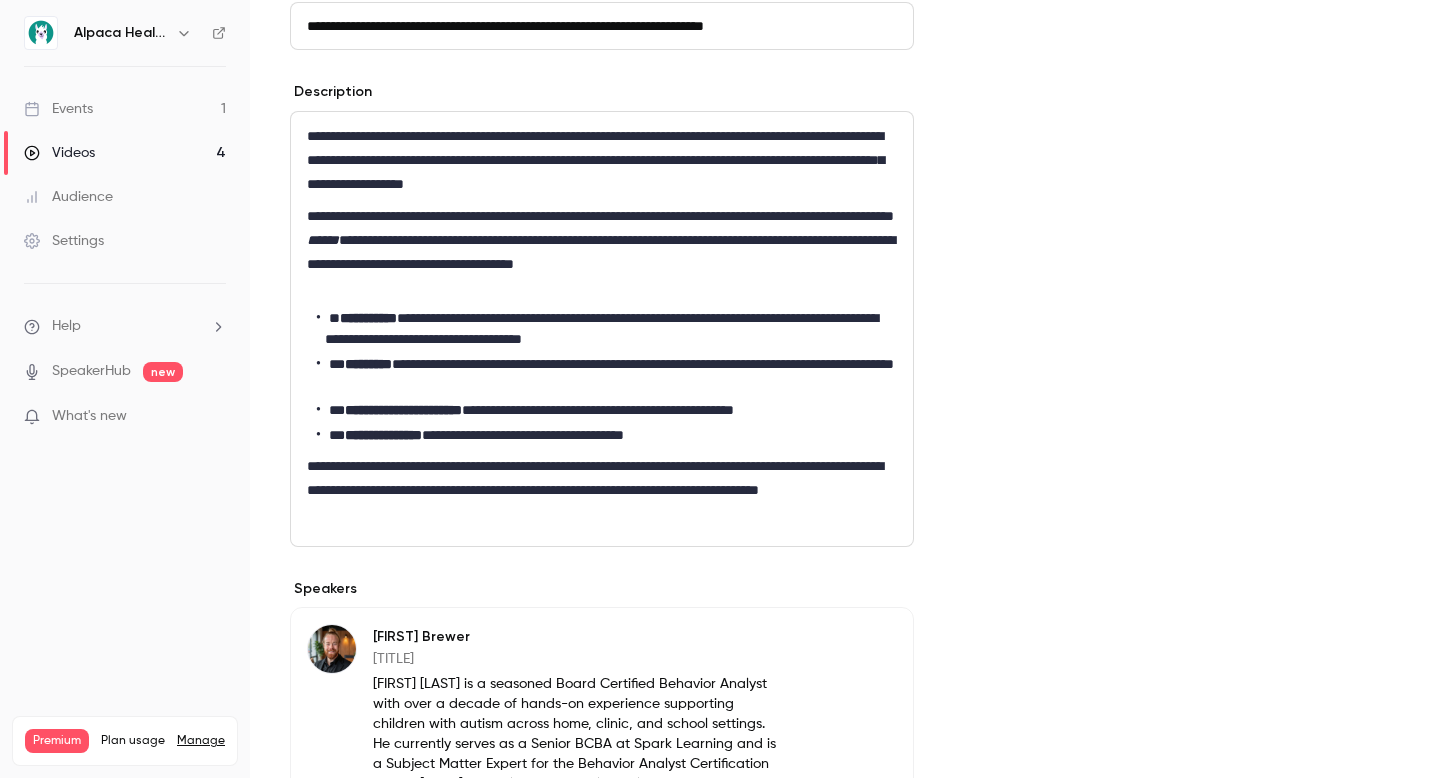 click on "**********" at bounding box center (607, 375) 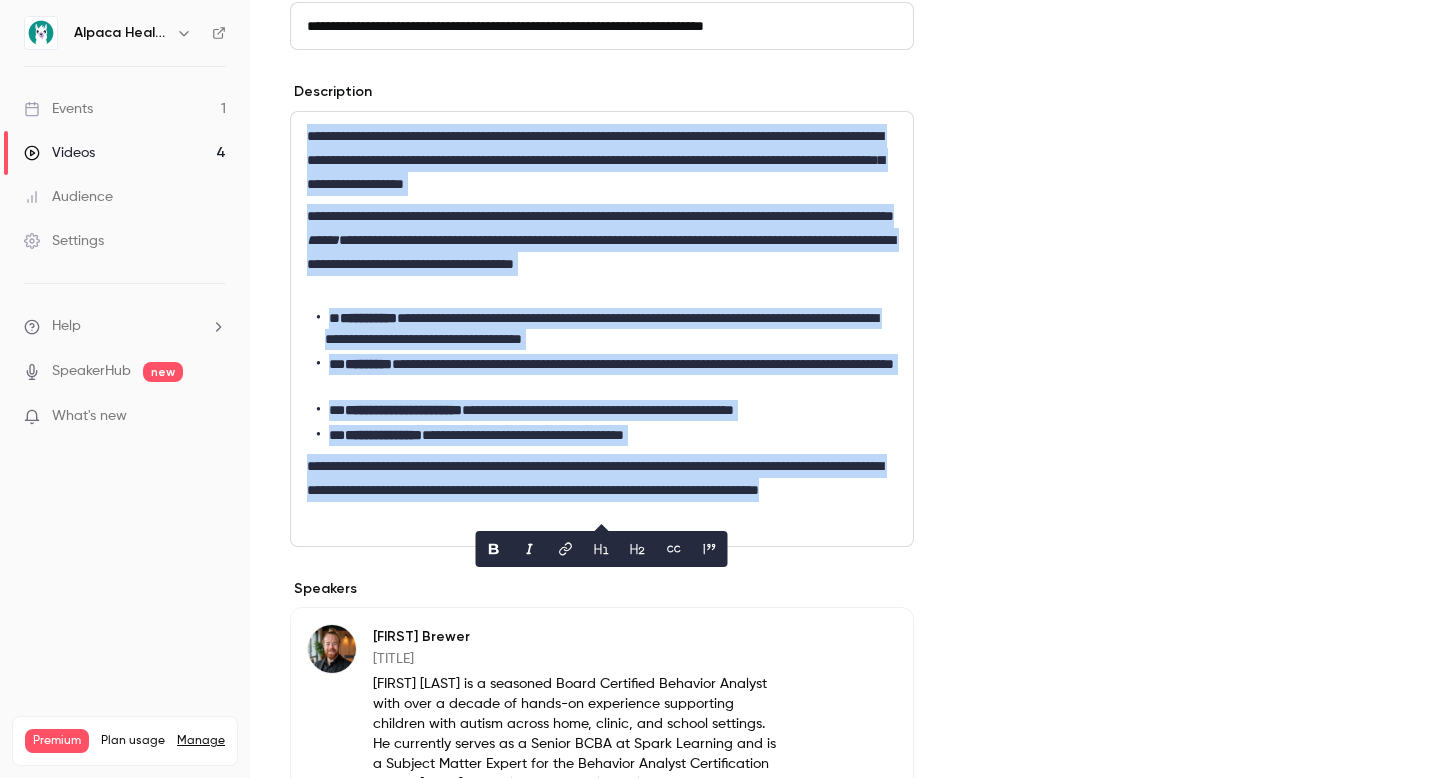 copy on "**********" 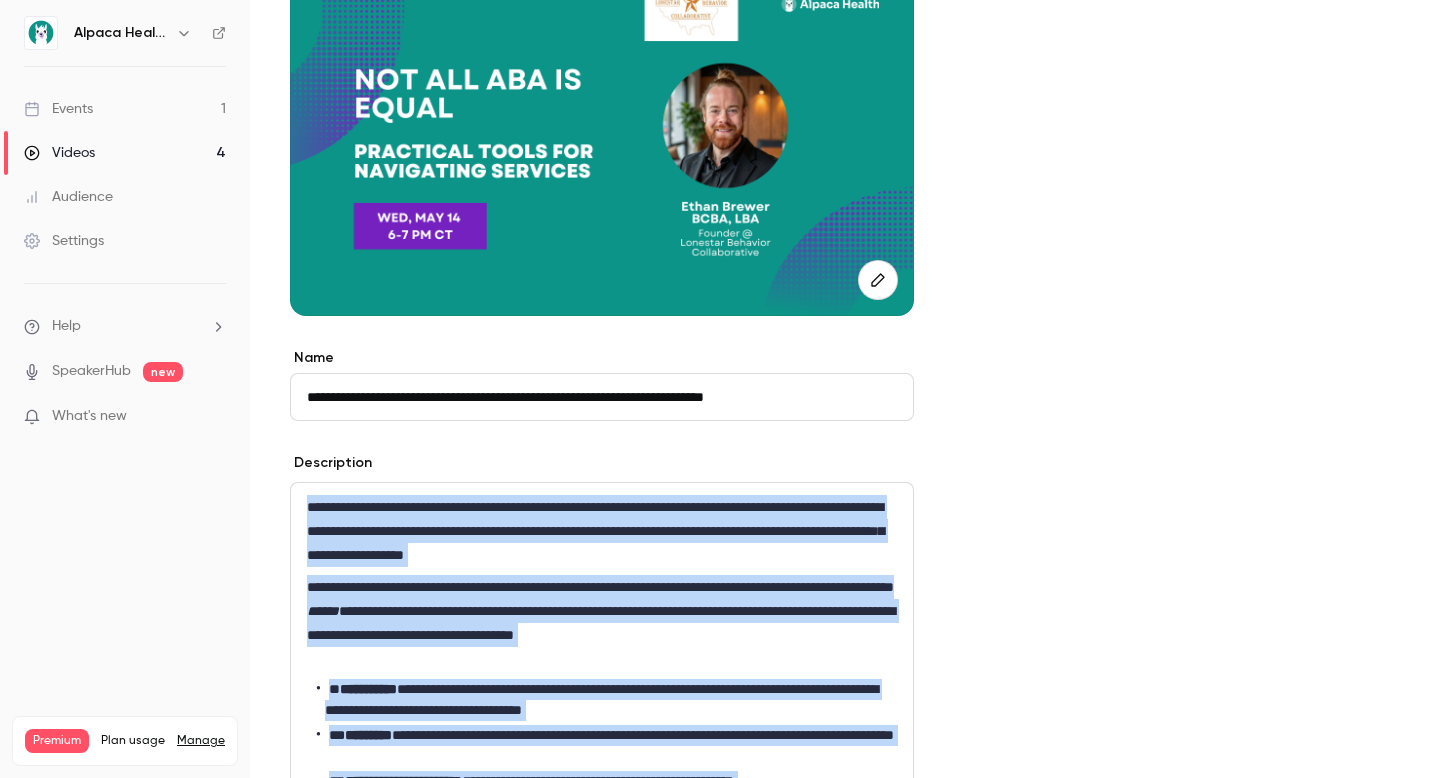 scroll, scrollTop: 0, scrollLeft: 0, axis: both 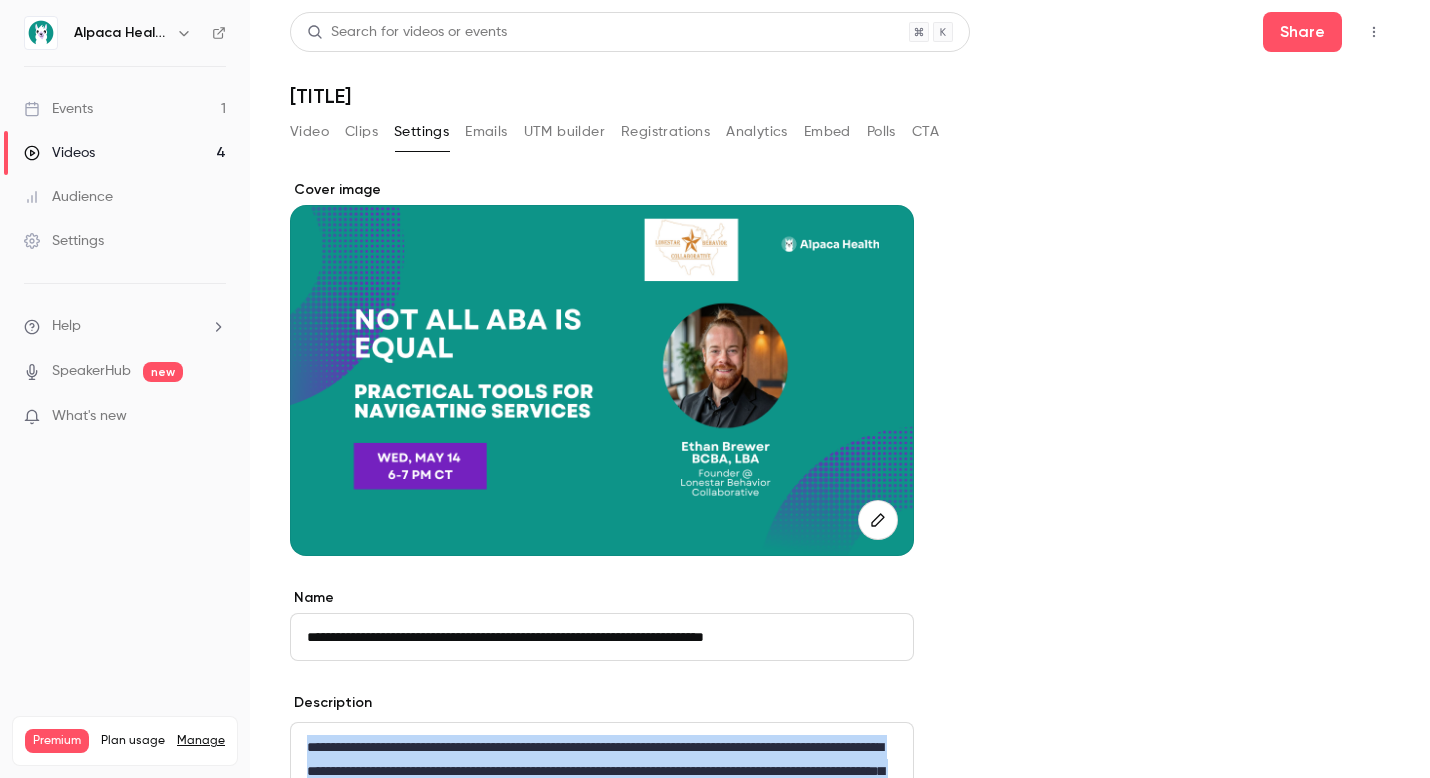 click on "UTM builder" at bounding box center [564, 132] 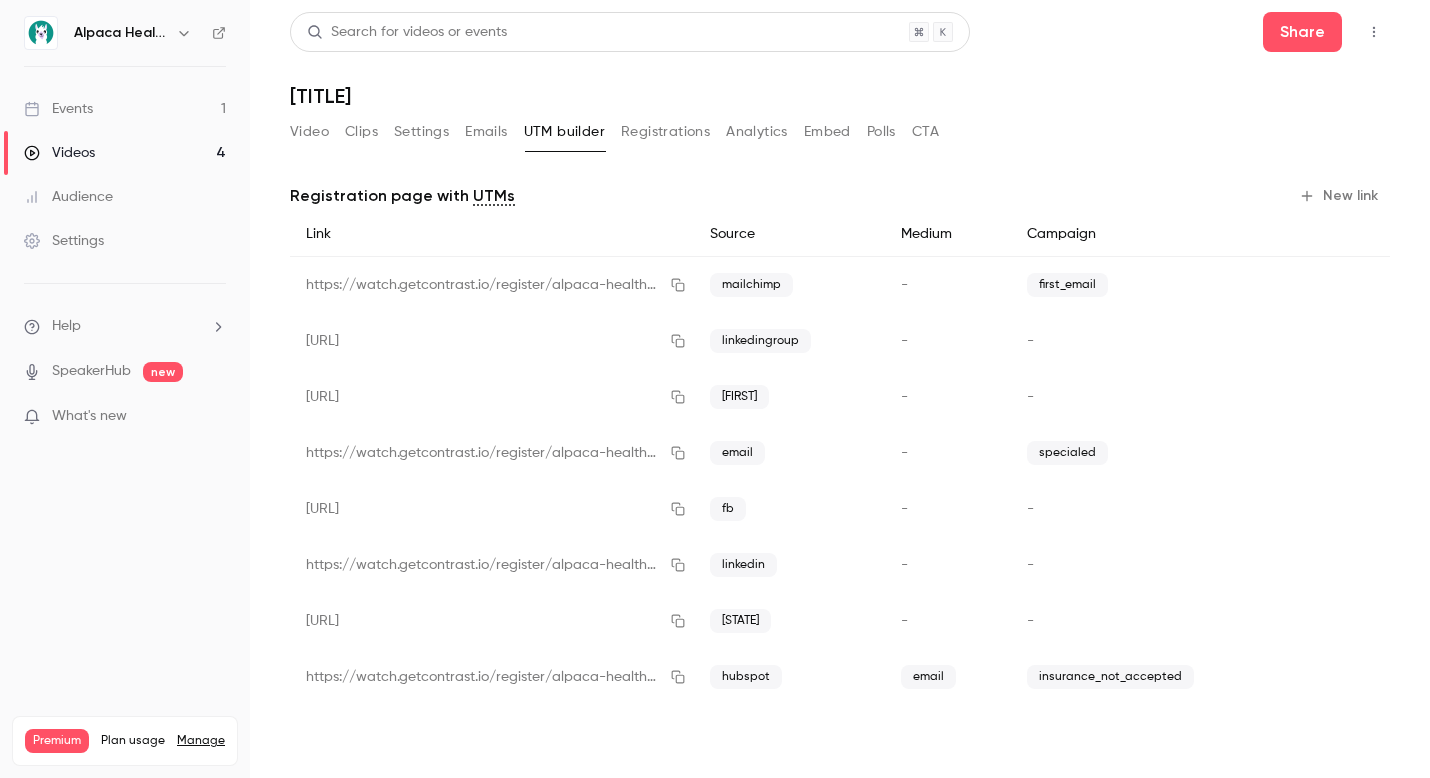 click on "New link" at bounding box center [1340, 196] 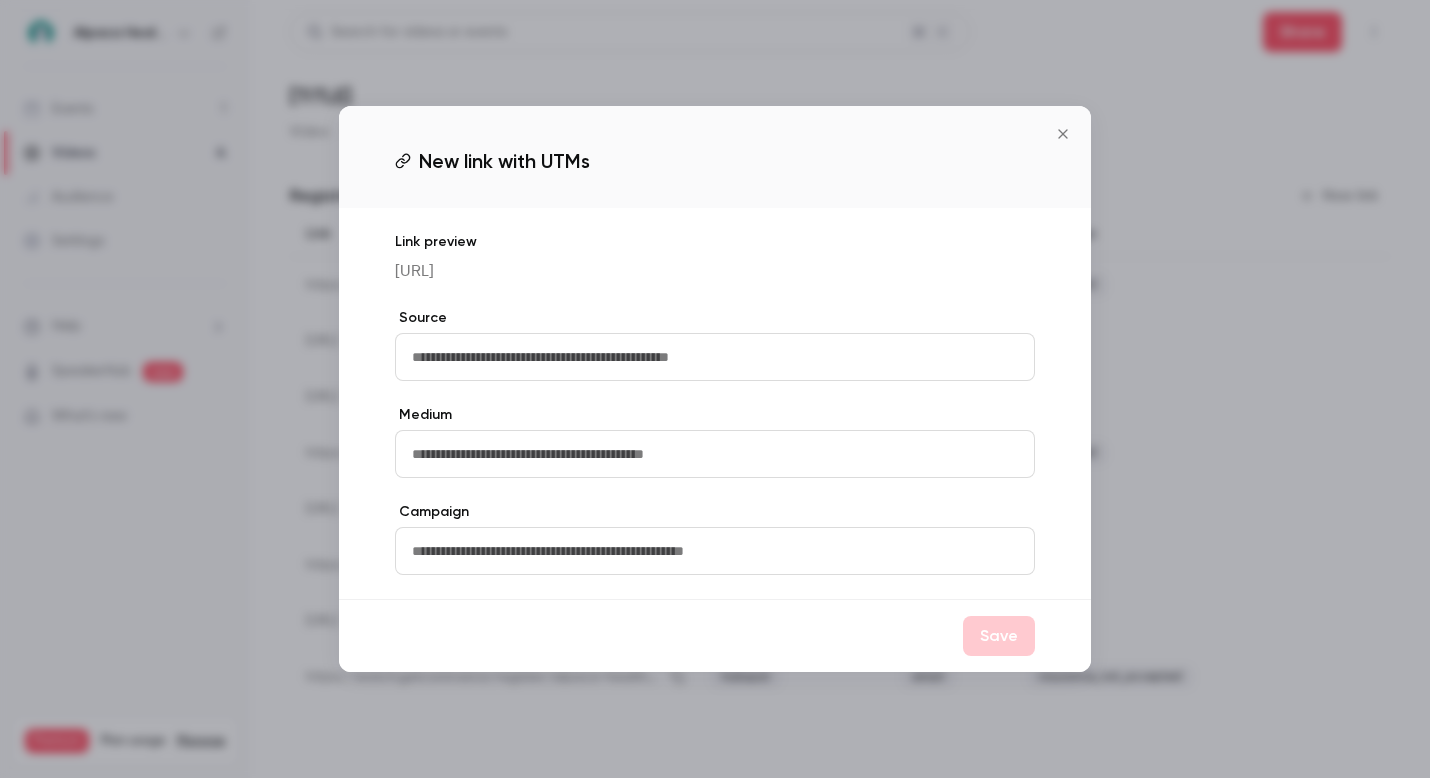 click at bounding box center (715, 357) 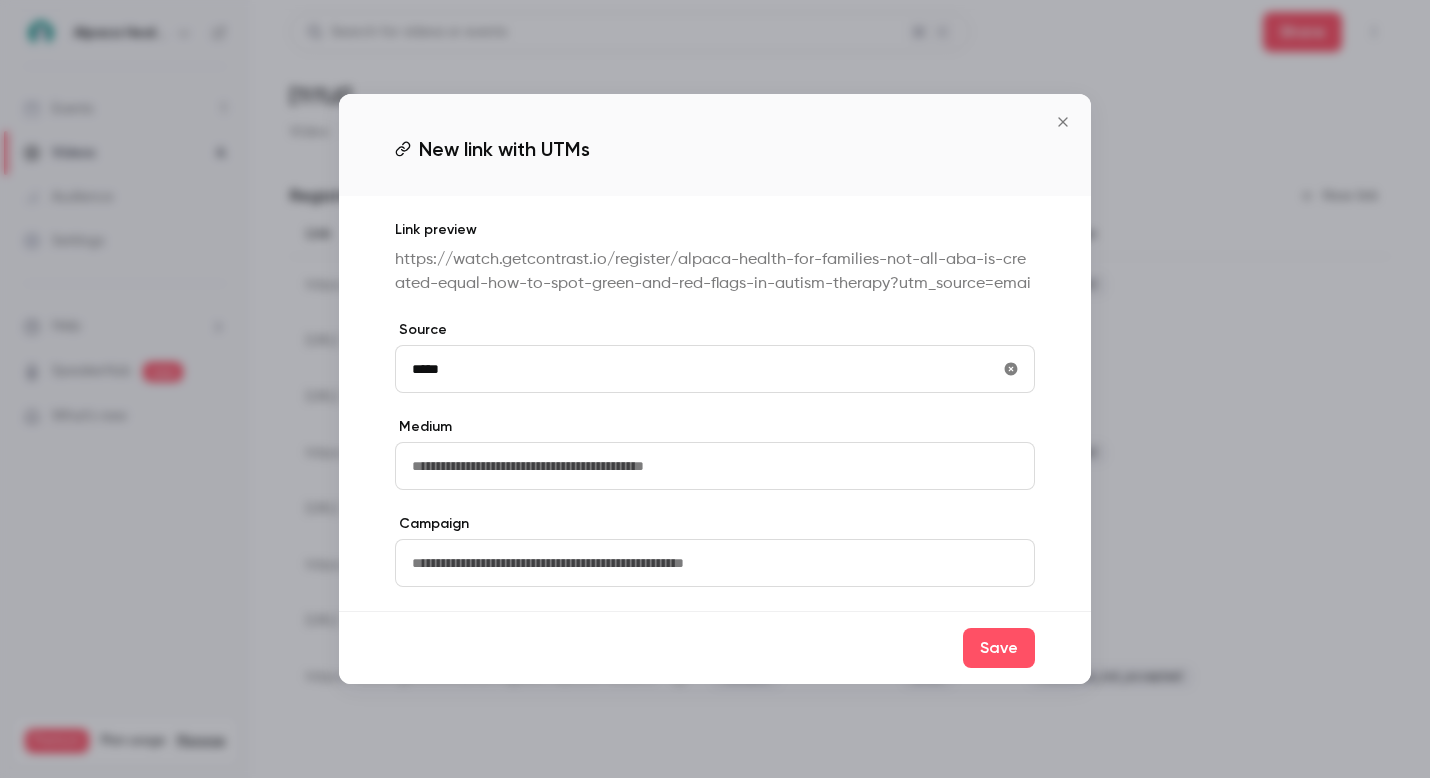 type on "*****" 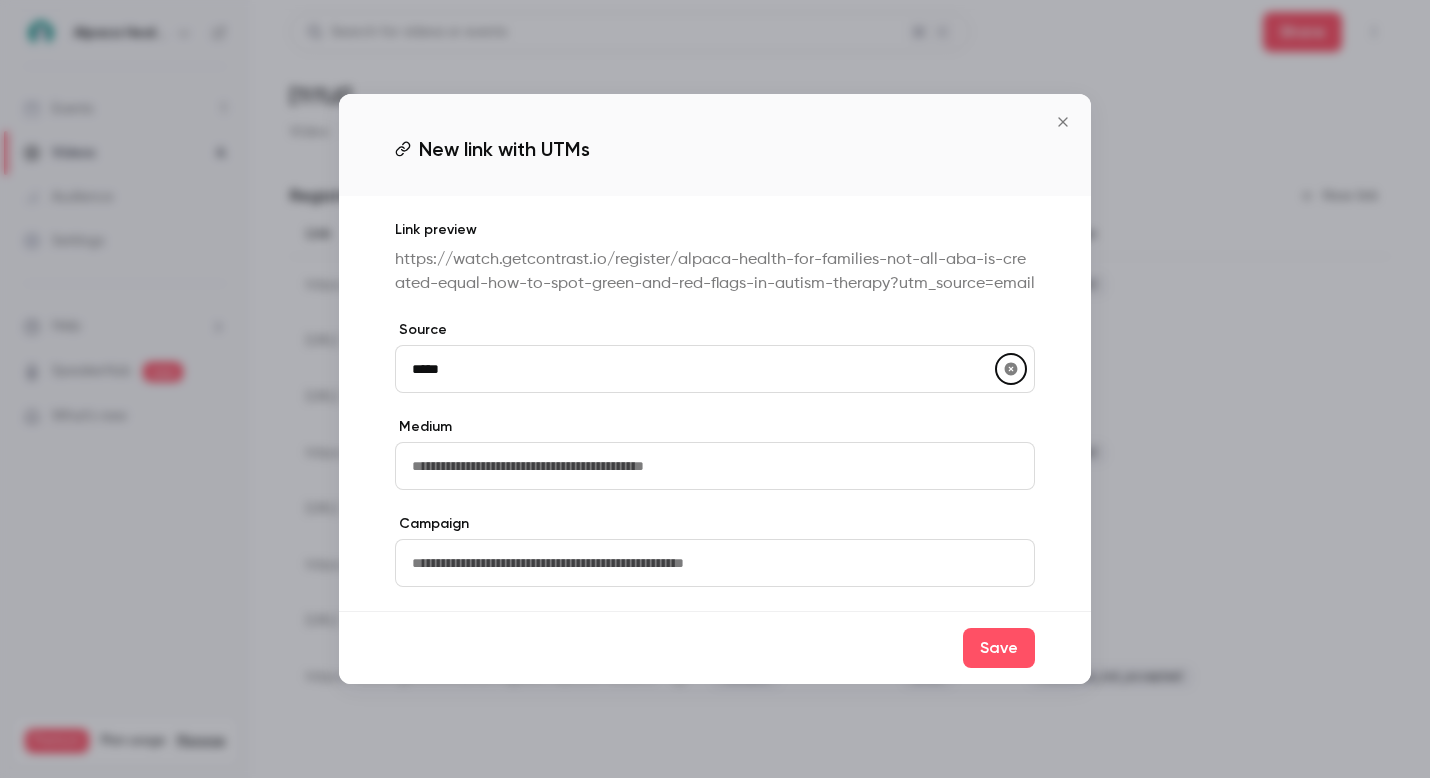 type 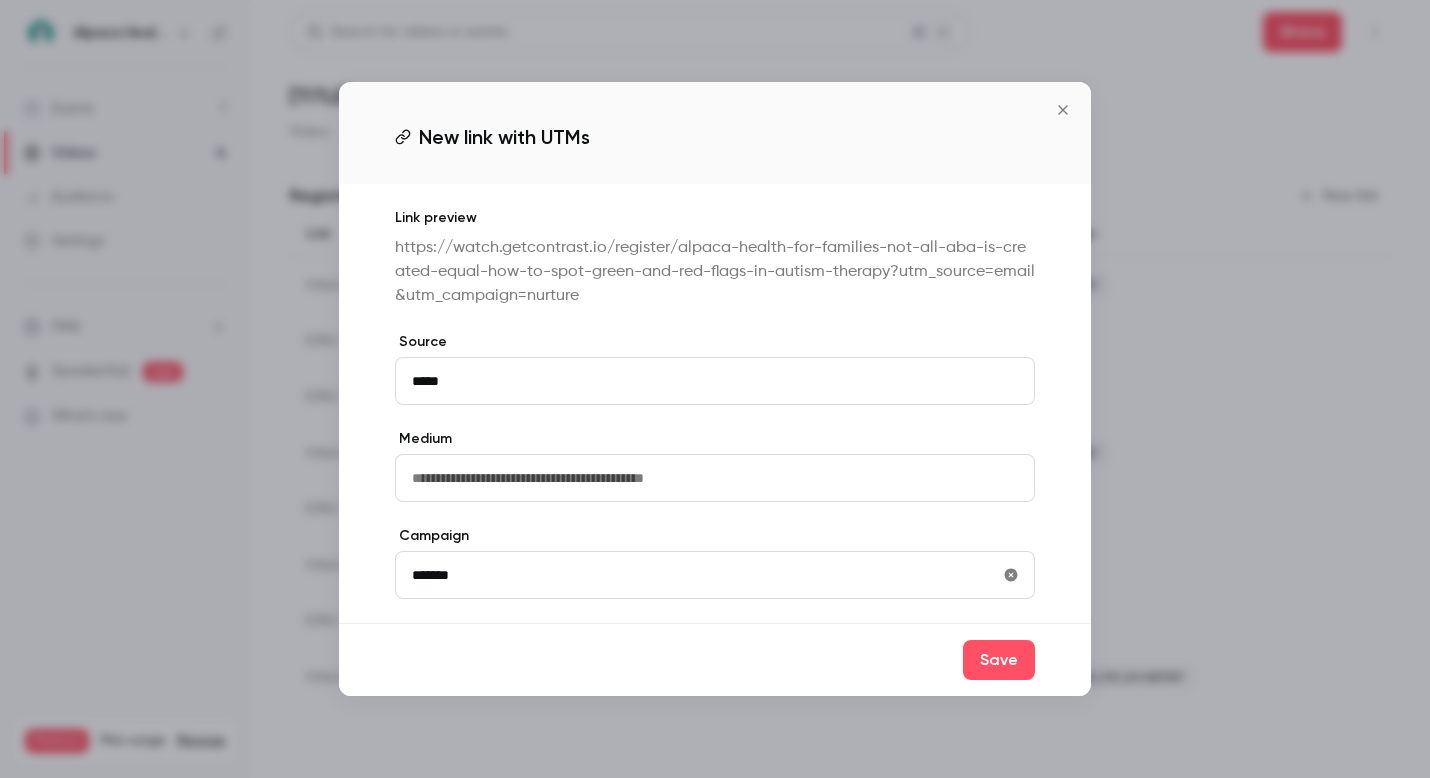 click on "*******" at bounding box center (715, 575) 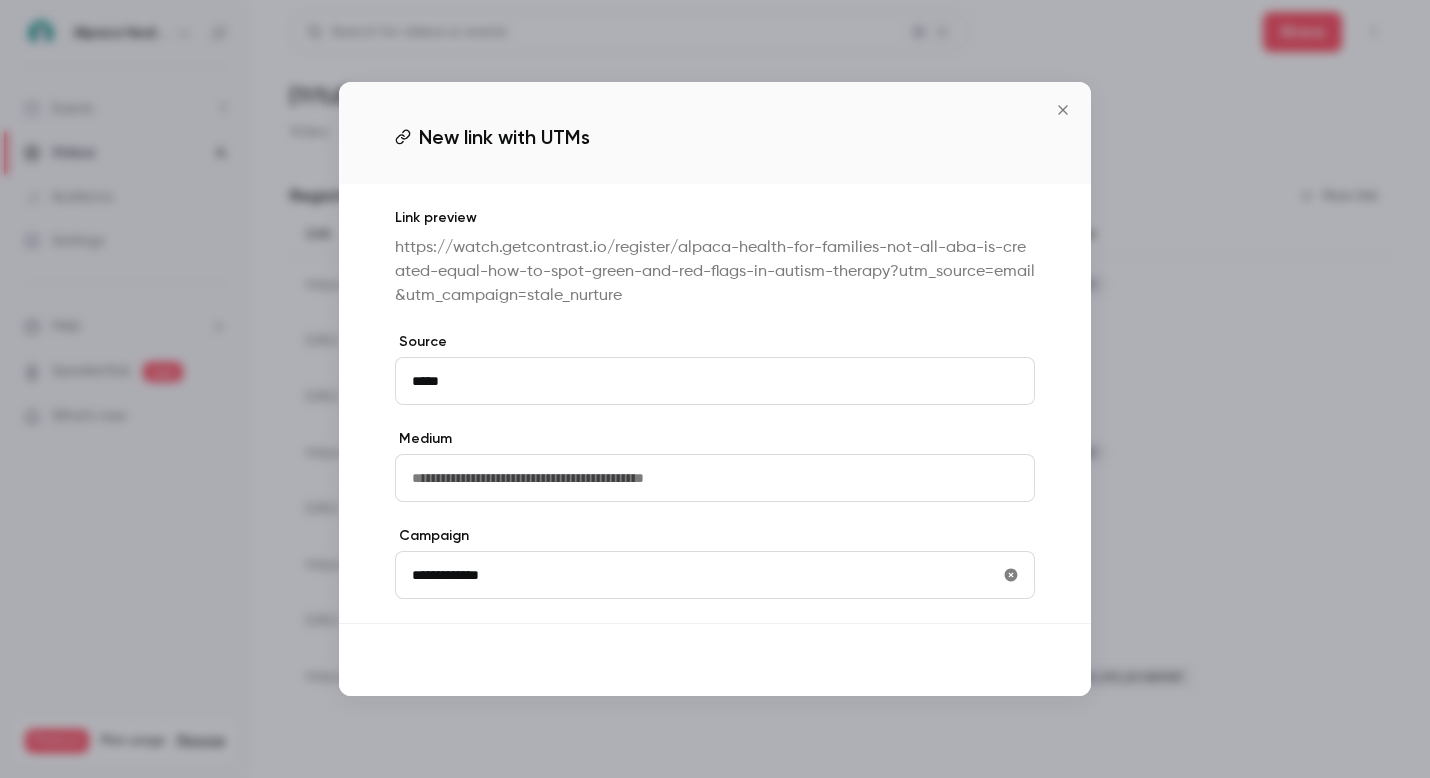 type on "**********" 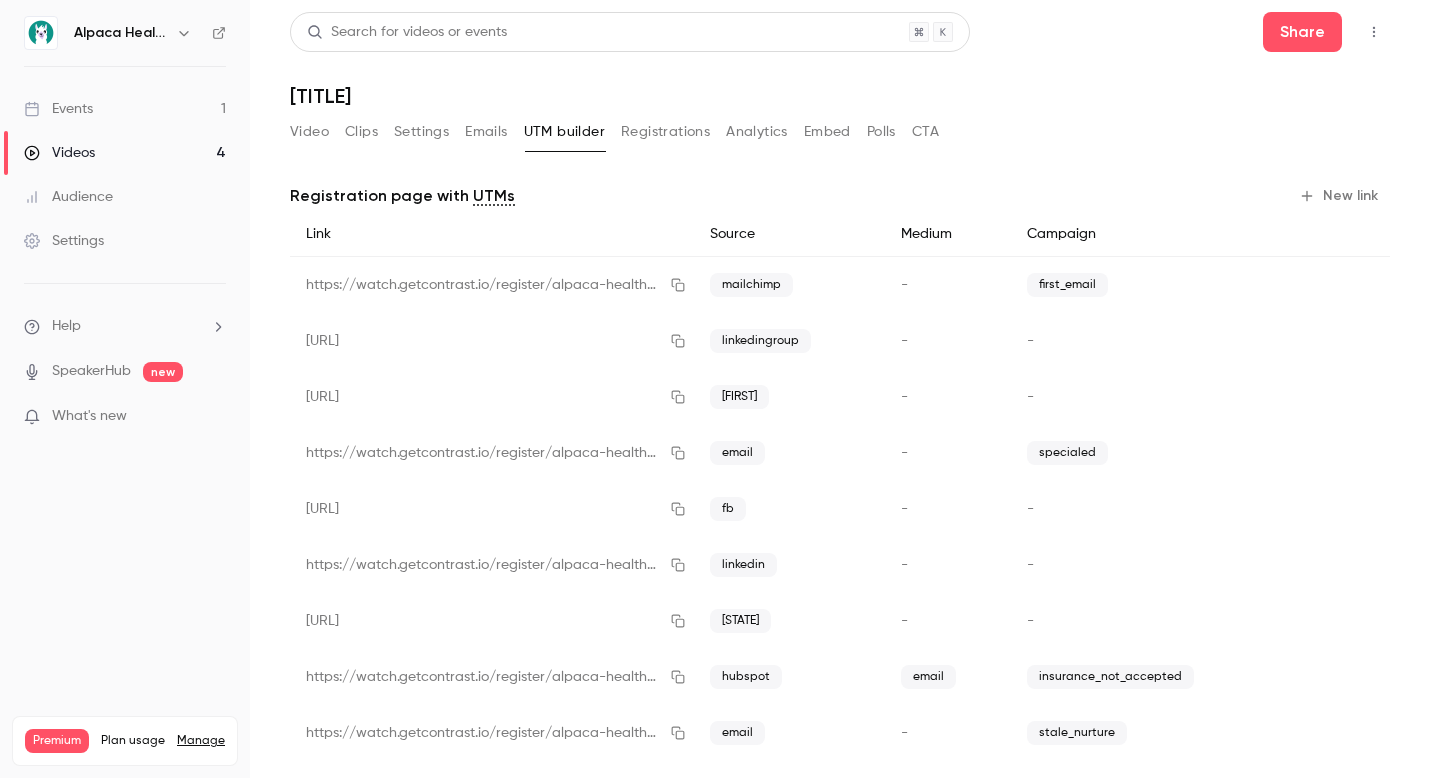 scroll, scrollTop: 15, scrollLeft: 0, axis: vertical 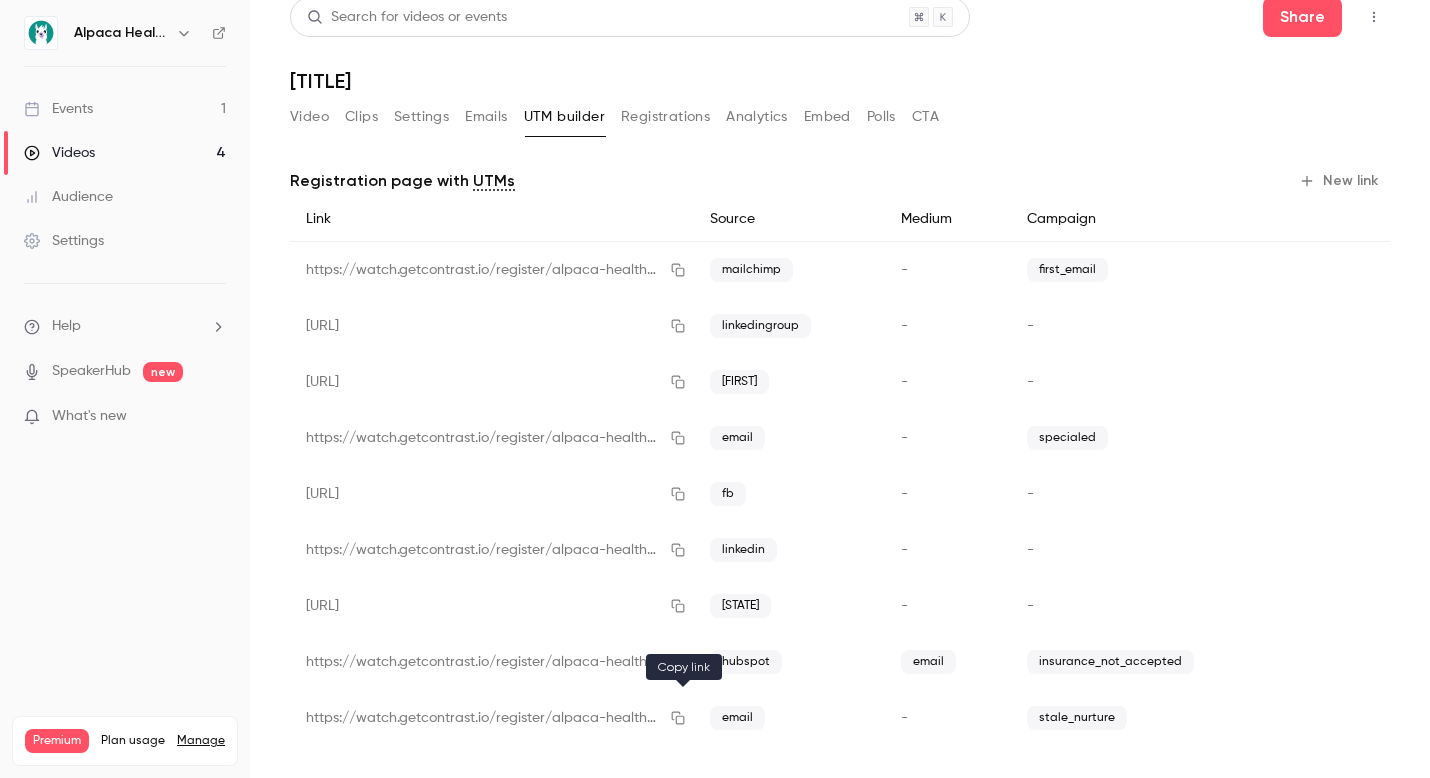 click 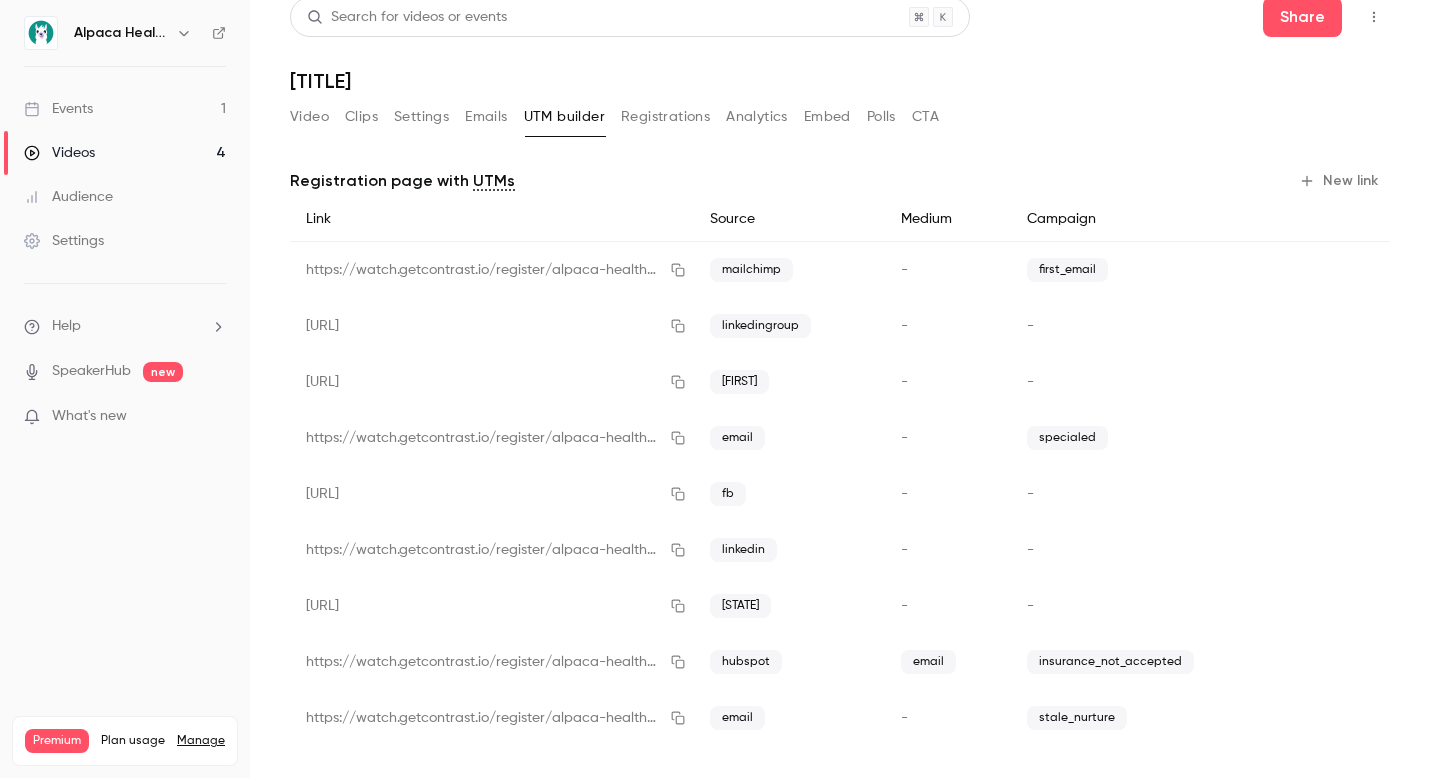 type 